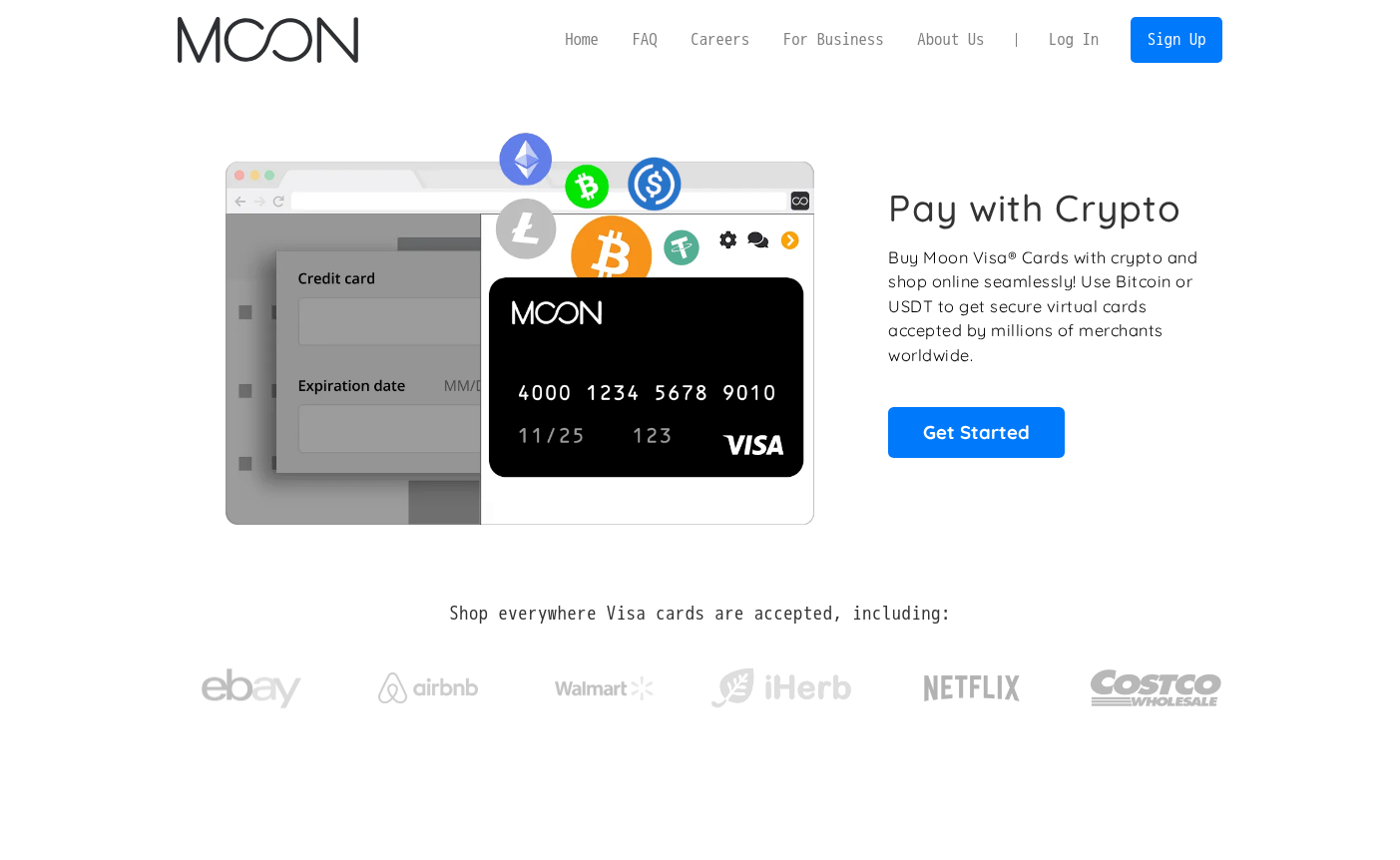 scroll, scrollTop: 0, scrollLeft: 0, axis: both 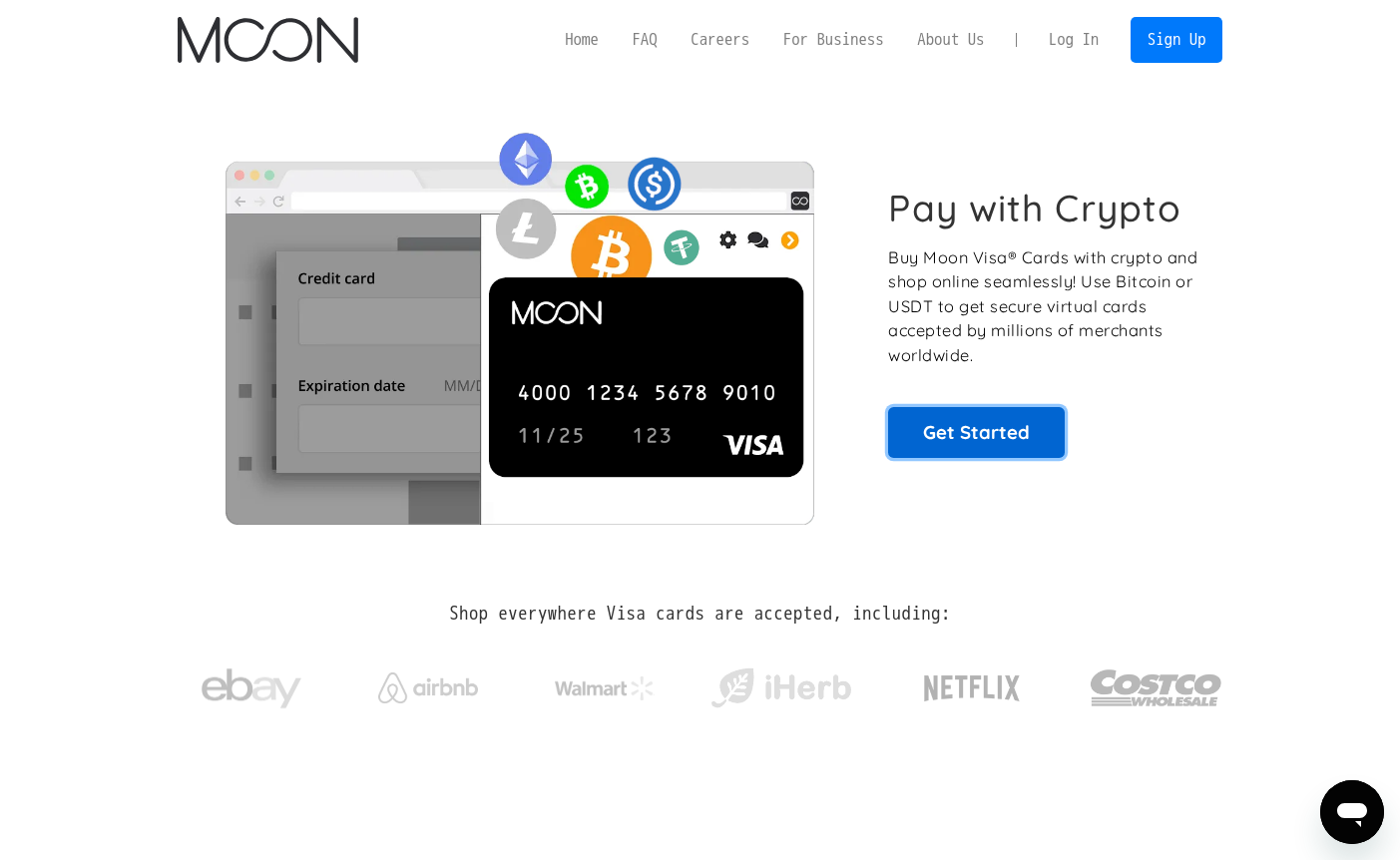 click on "Get Started" at bounding box center [976, 432] 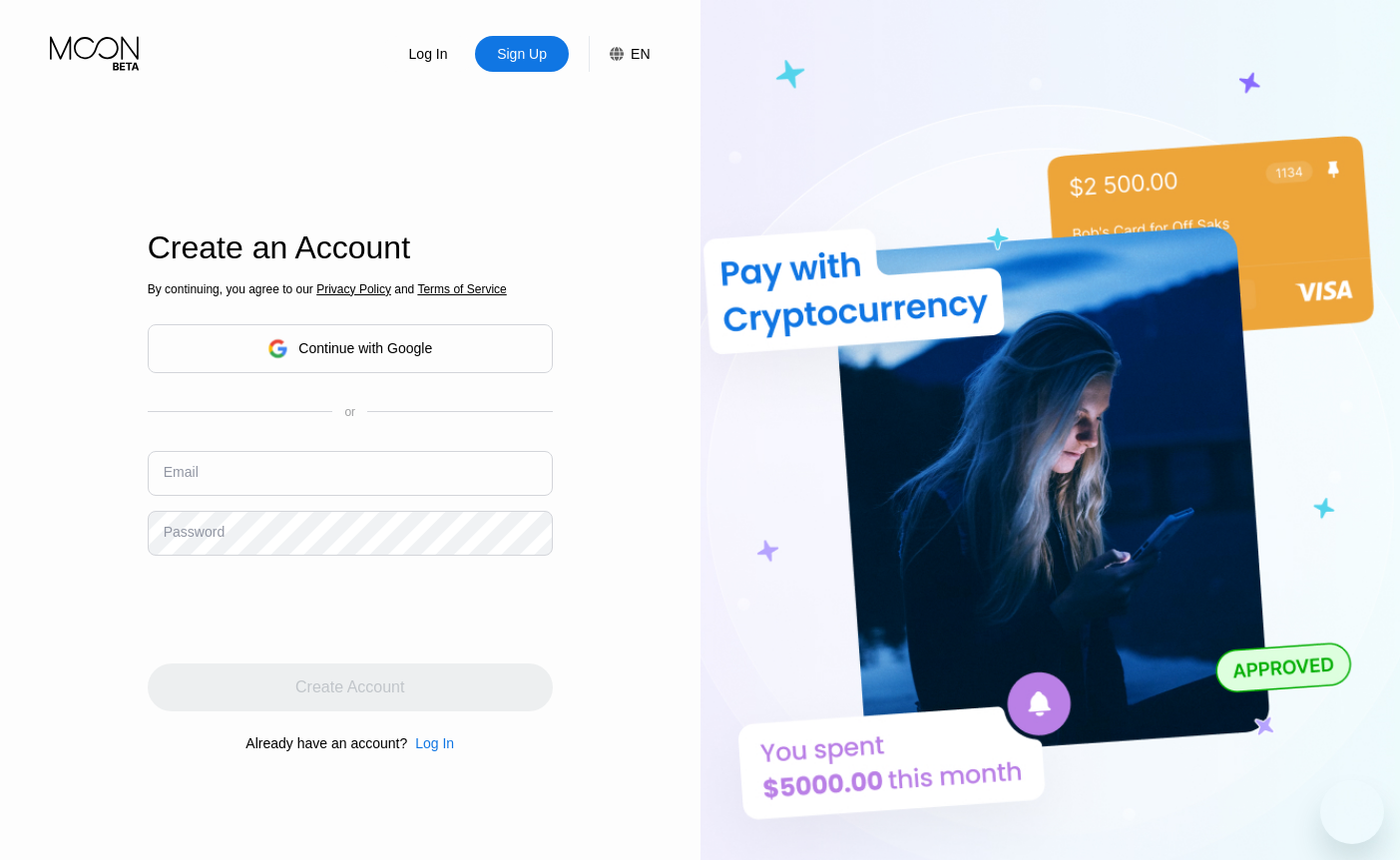 scroll, scrollTop: 0, scrollLeft: 0, axis: both 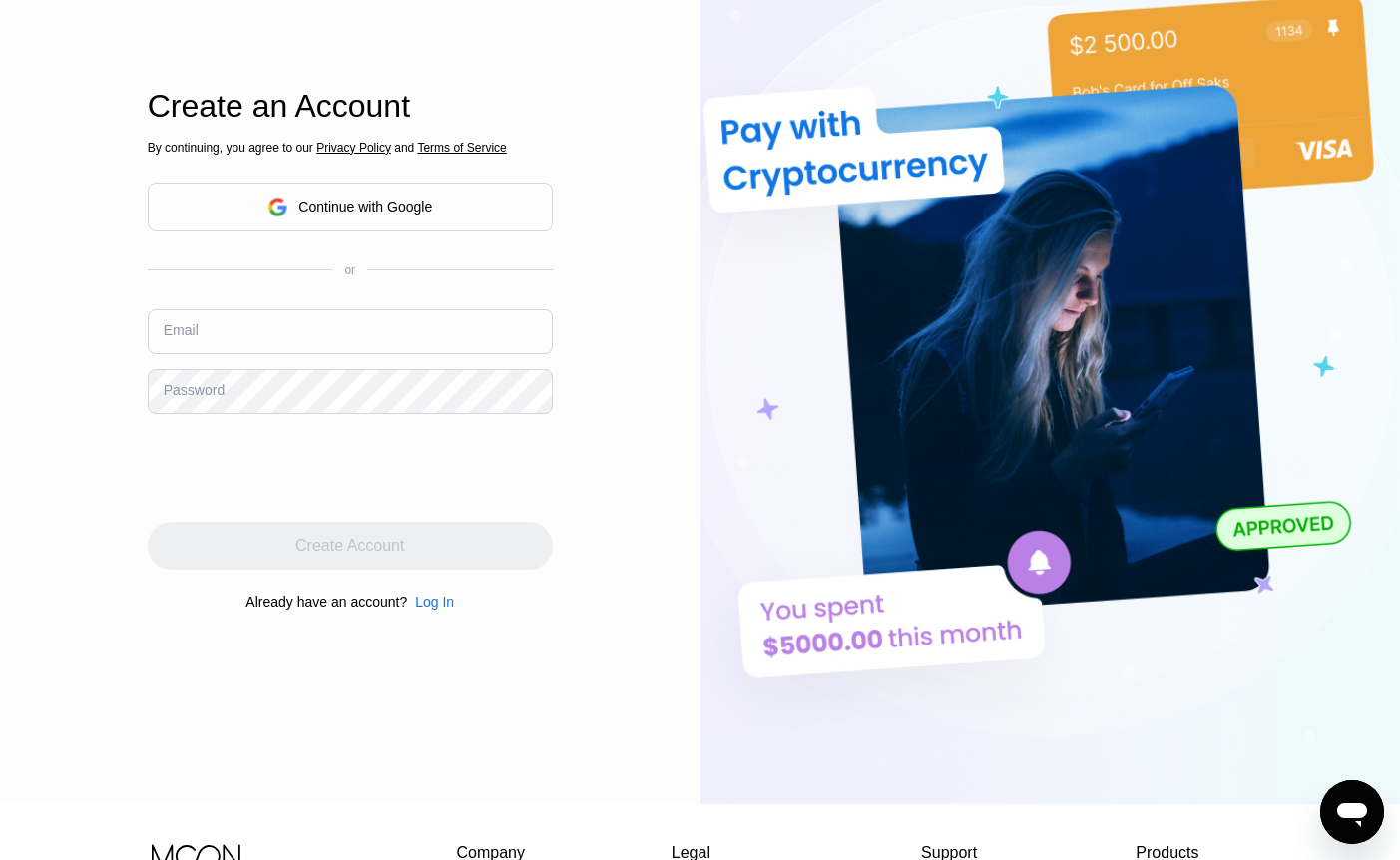 click at bounding box center (350, 331) 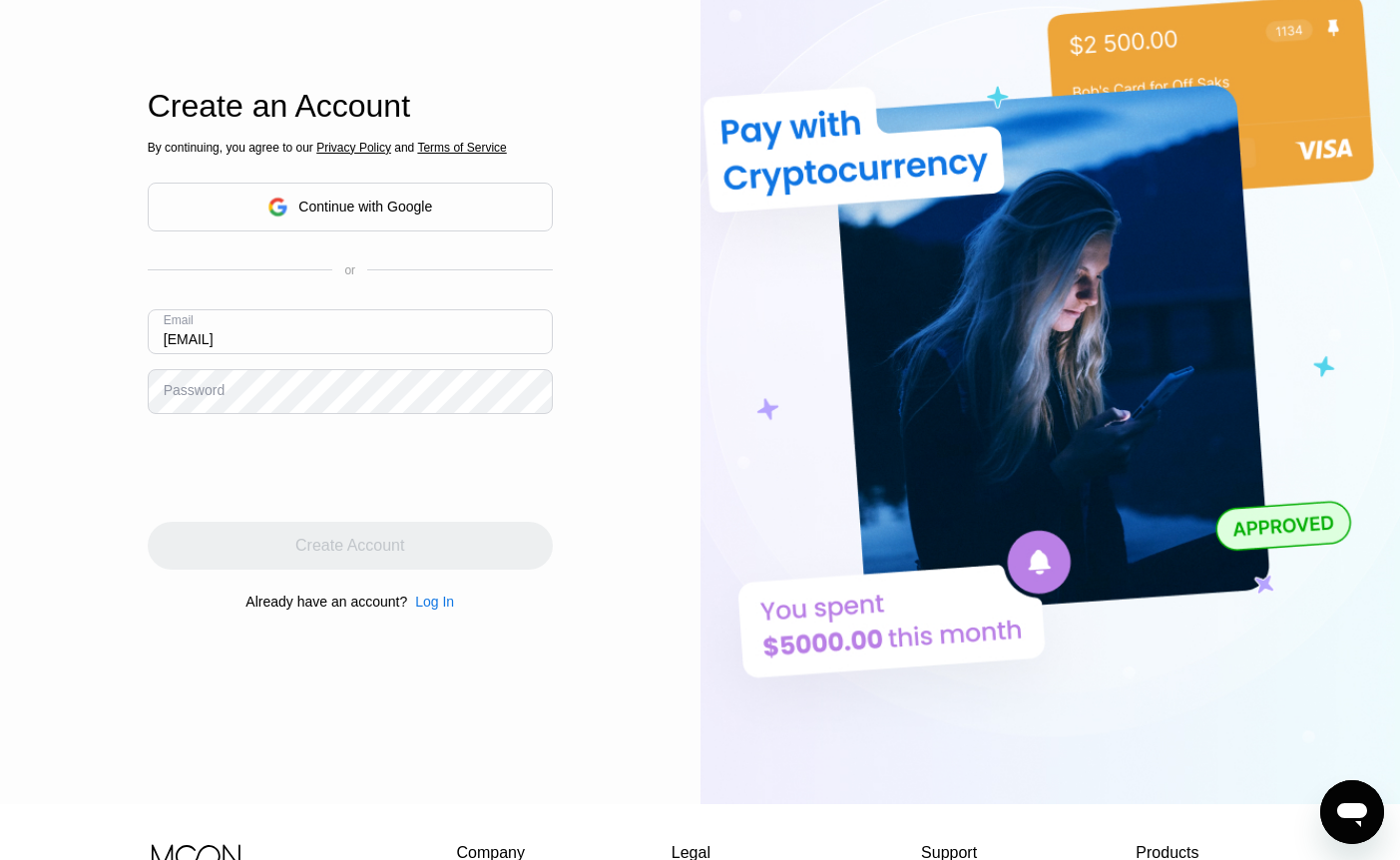 type on "[EMAIL]" 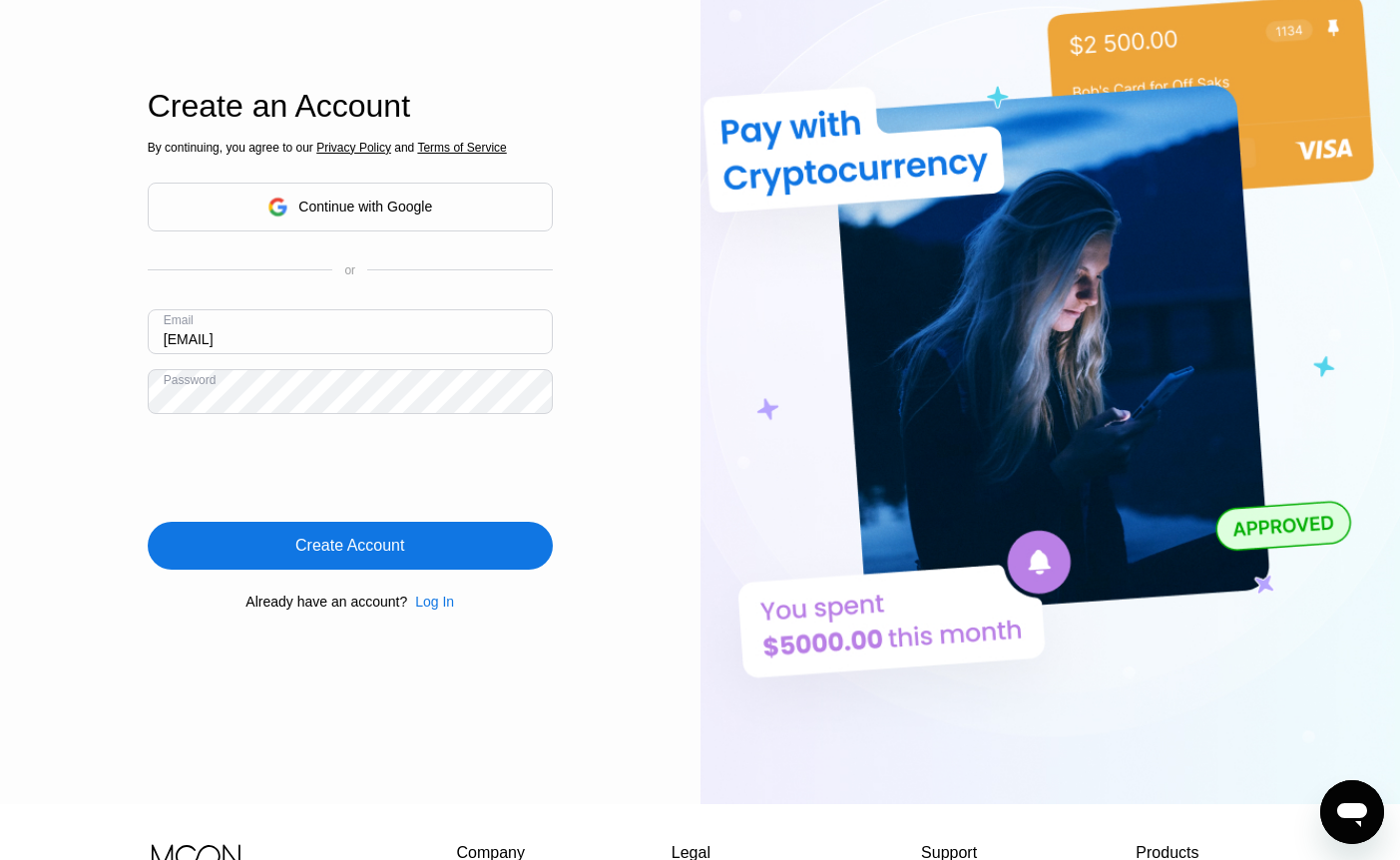 click on "Create Account" at bounding box center [349, 546] 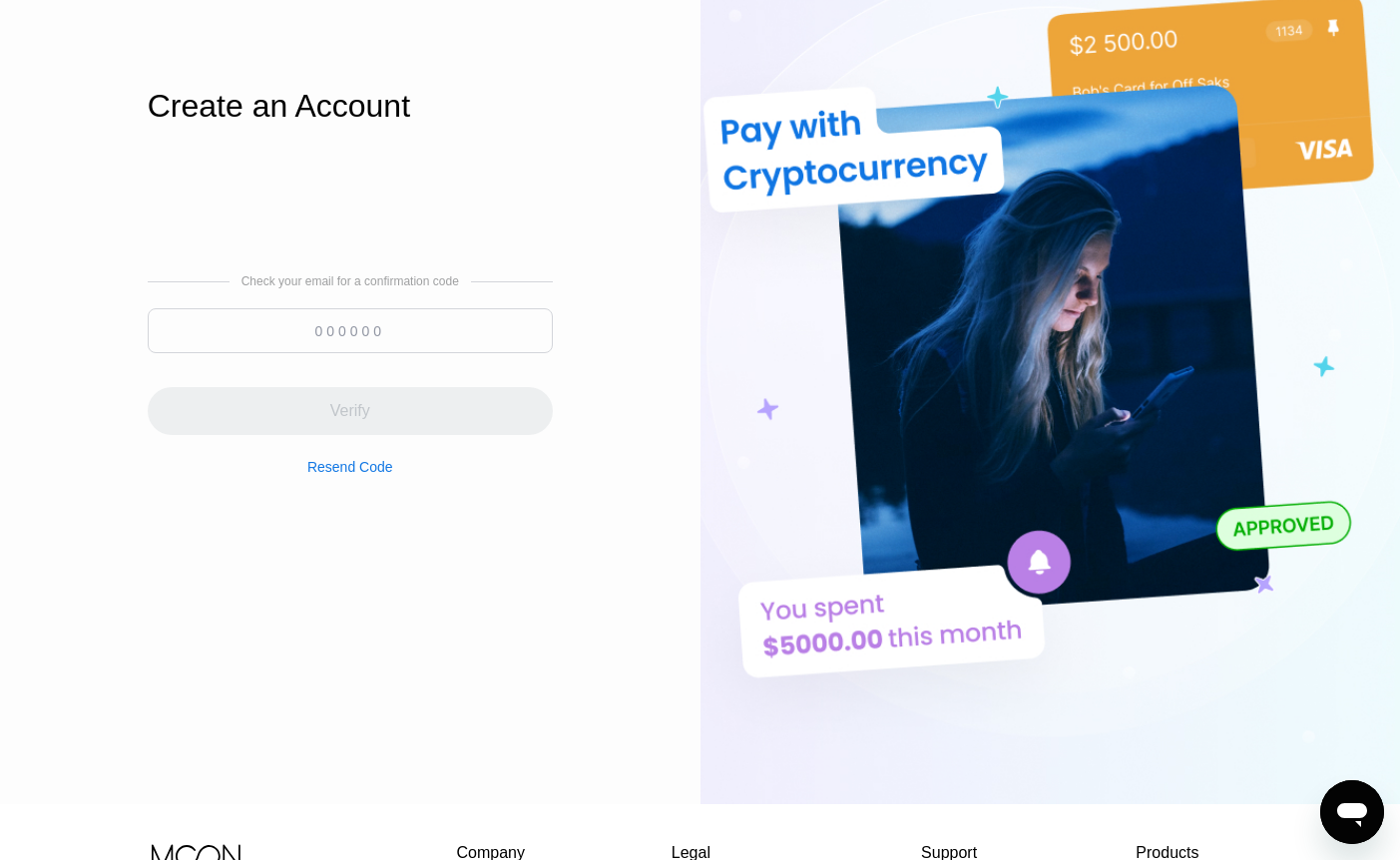 click at bounding box center [350, 330] 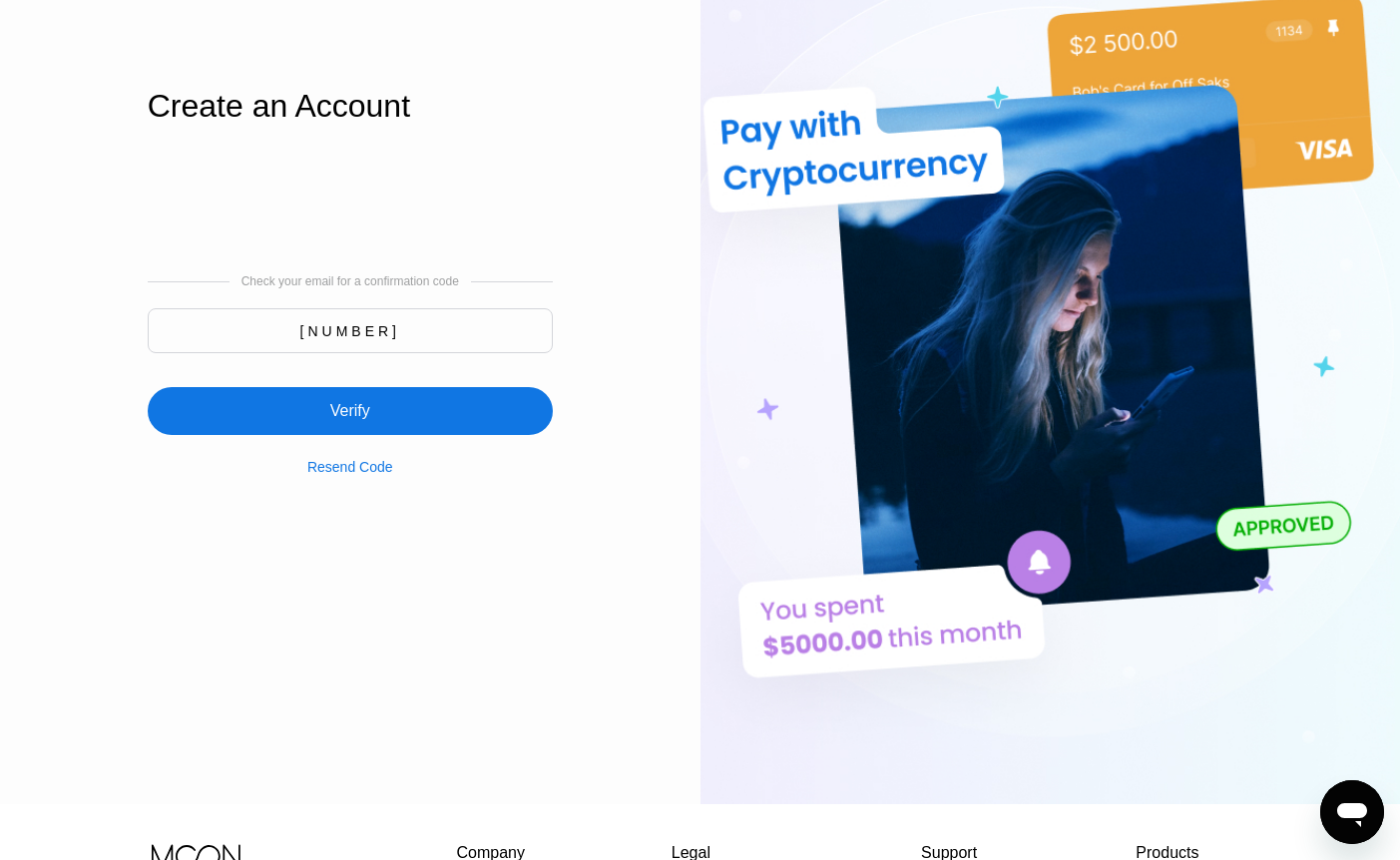type on "559479" 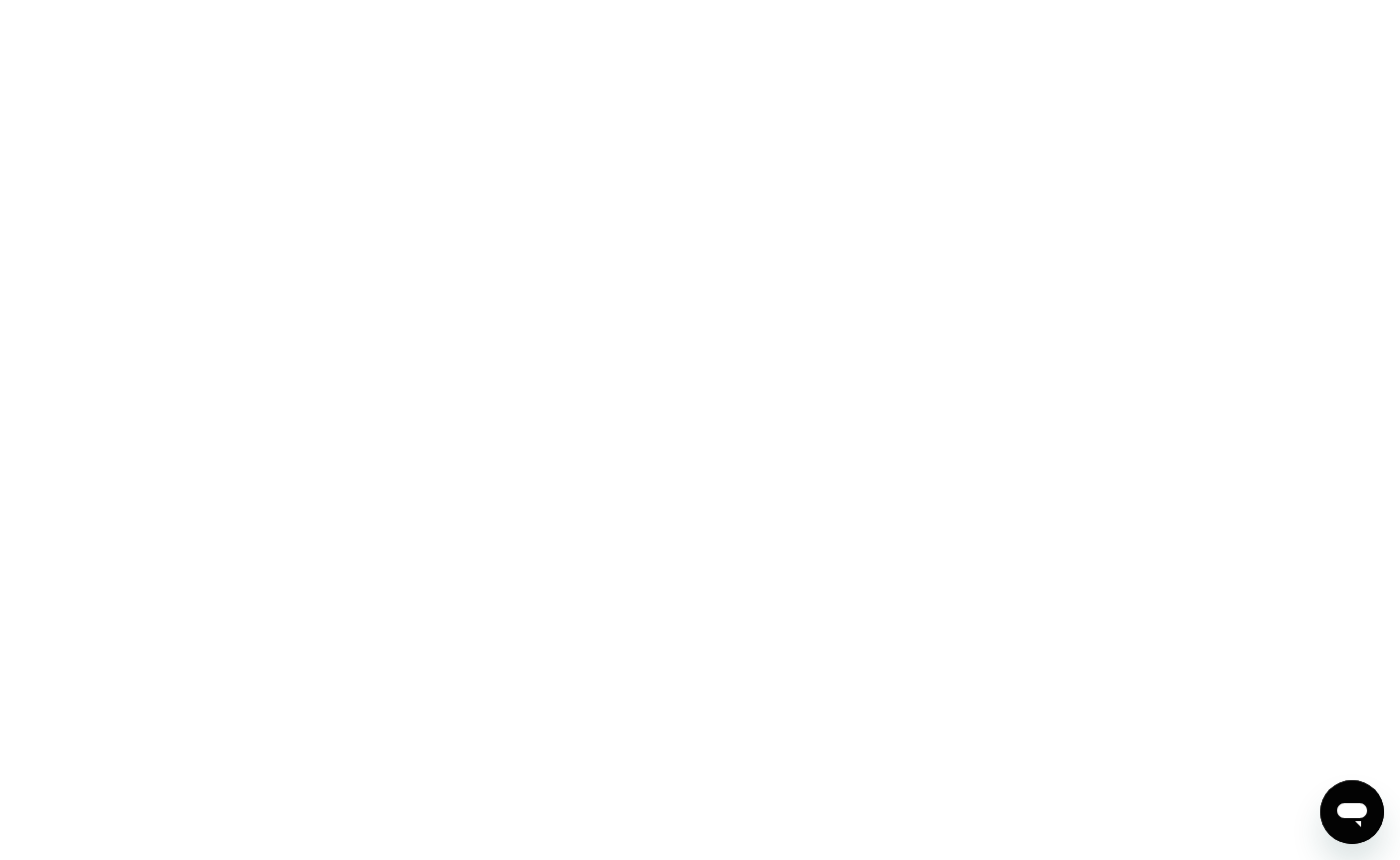 scroll, scrollTop: 0, scrollLeft: 0, axis: both 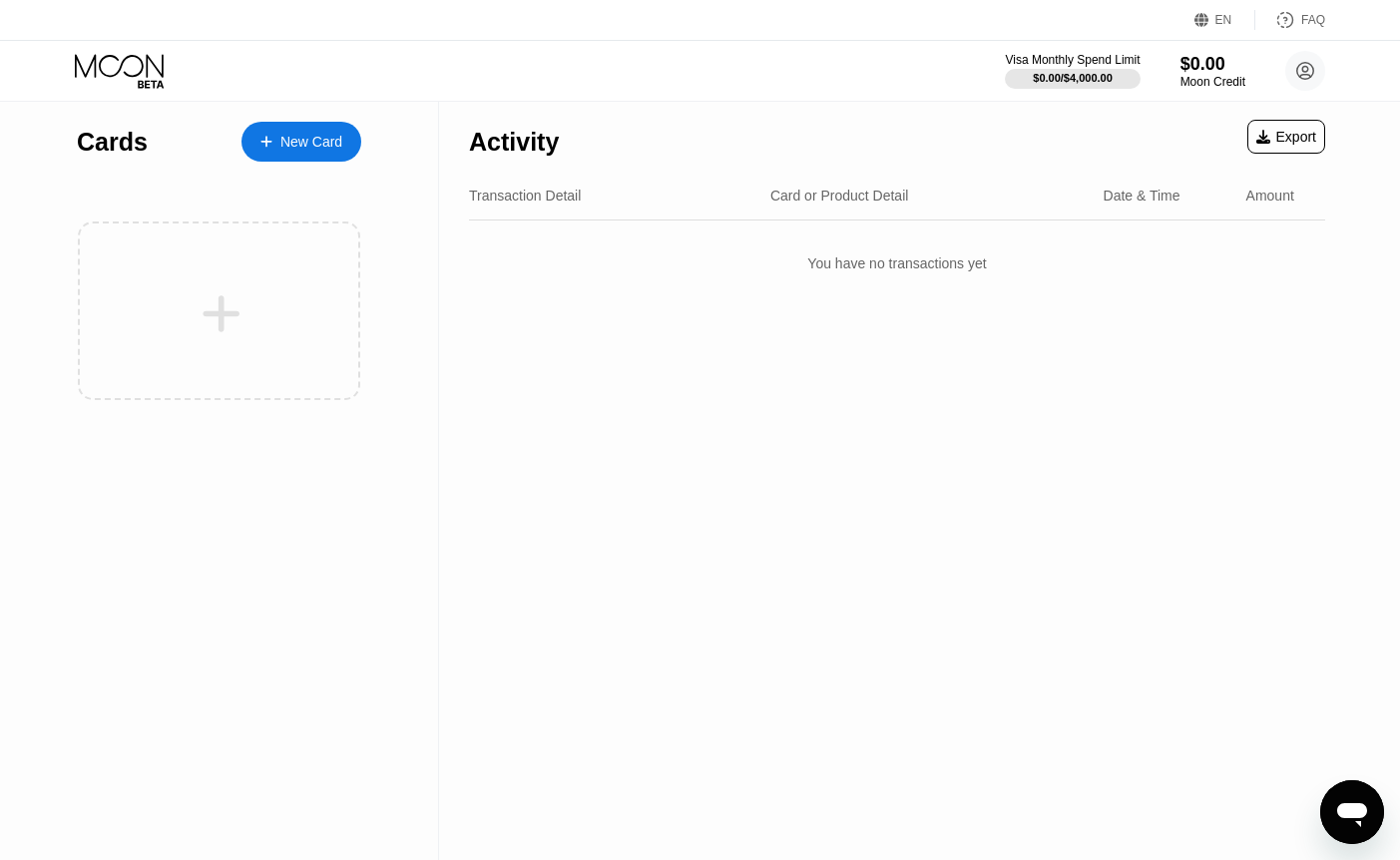 click on "New Card" at bounding box center [311, 142] 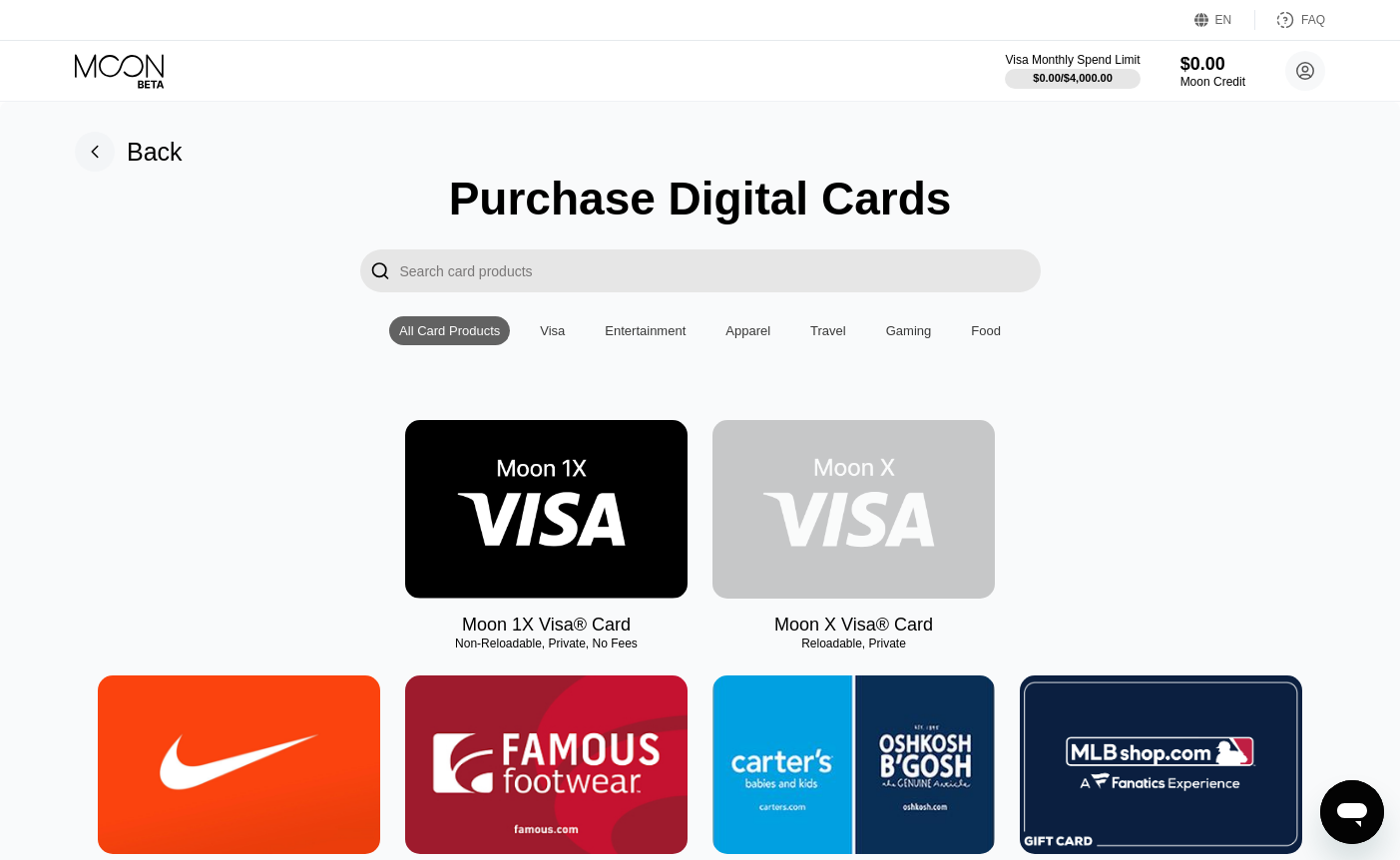 click at bounding box center [853, 509] 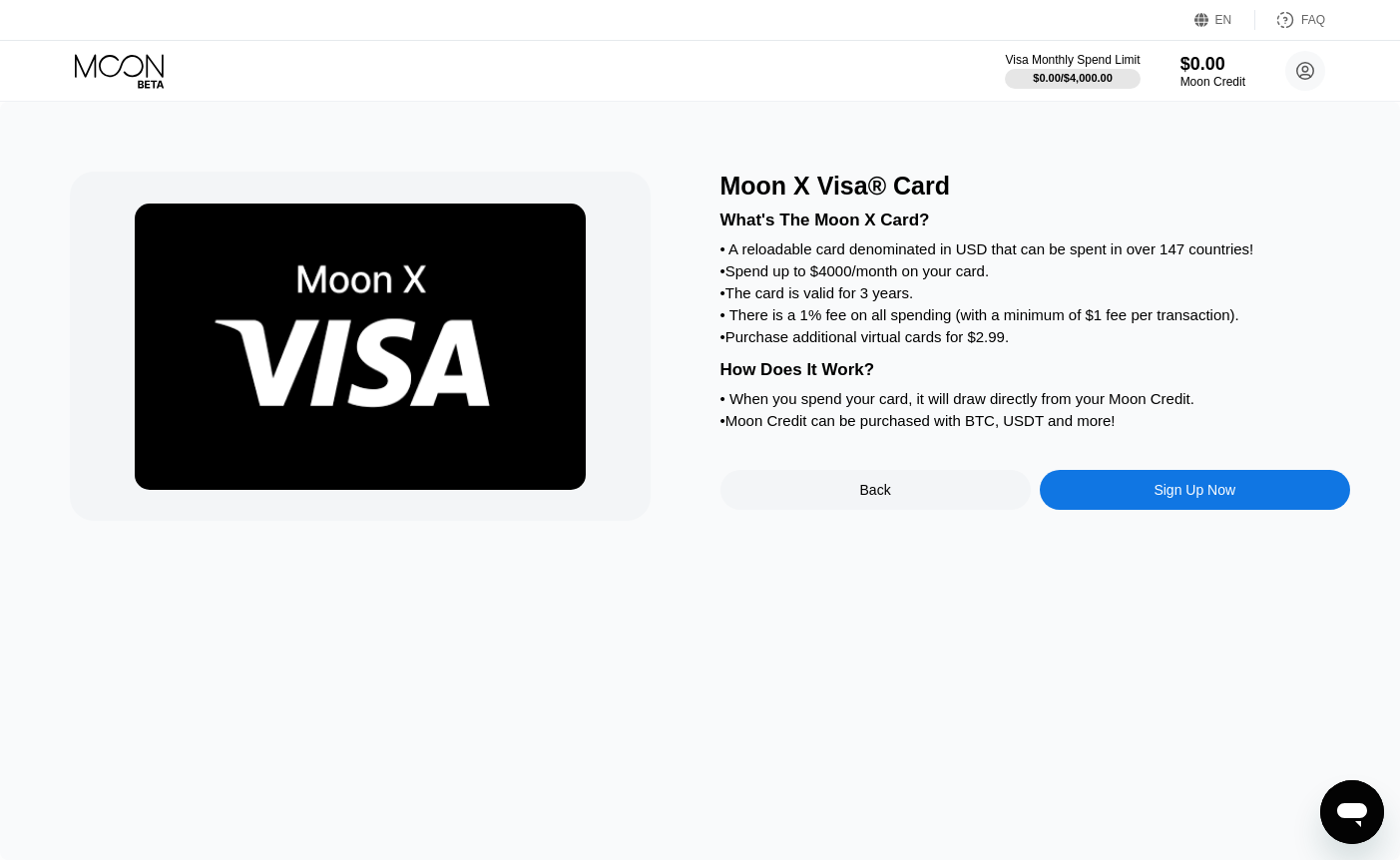scroll, scrollTop: 0, scrollLeft: 0, axis: both 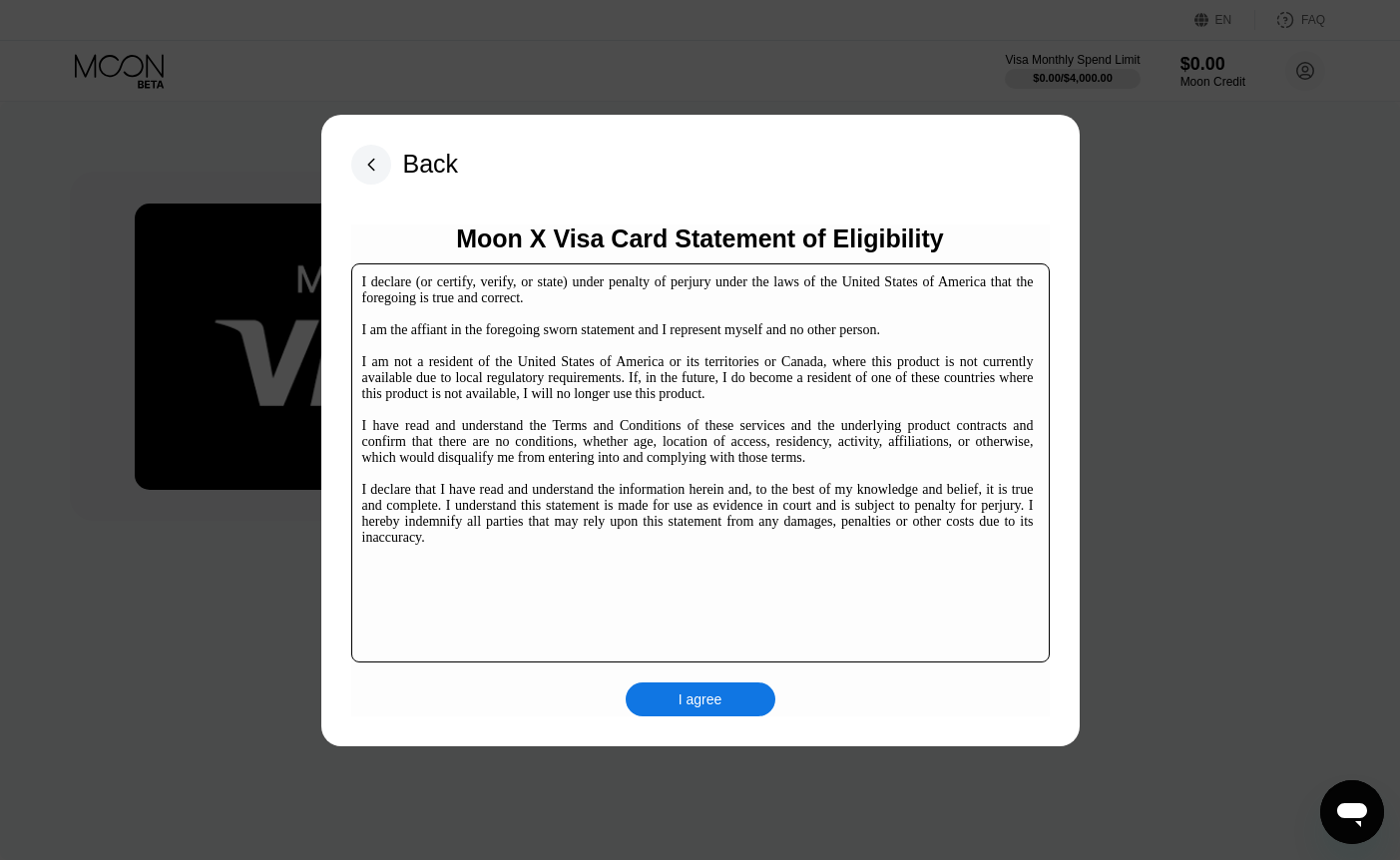 click on "I agree" at bounding box center [700, 699] 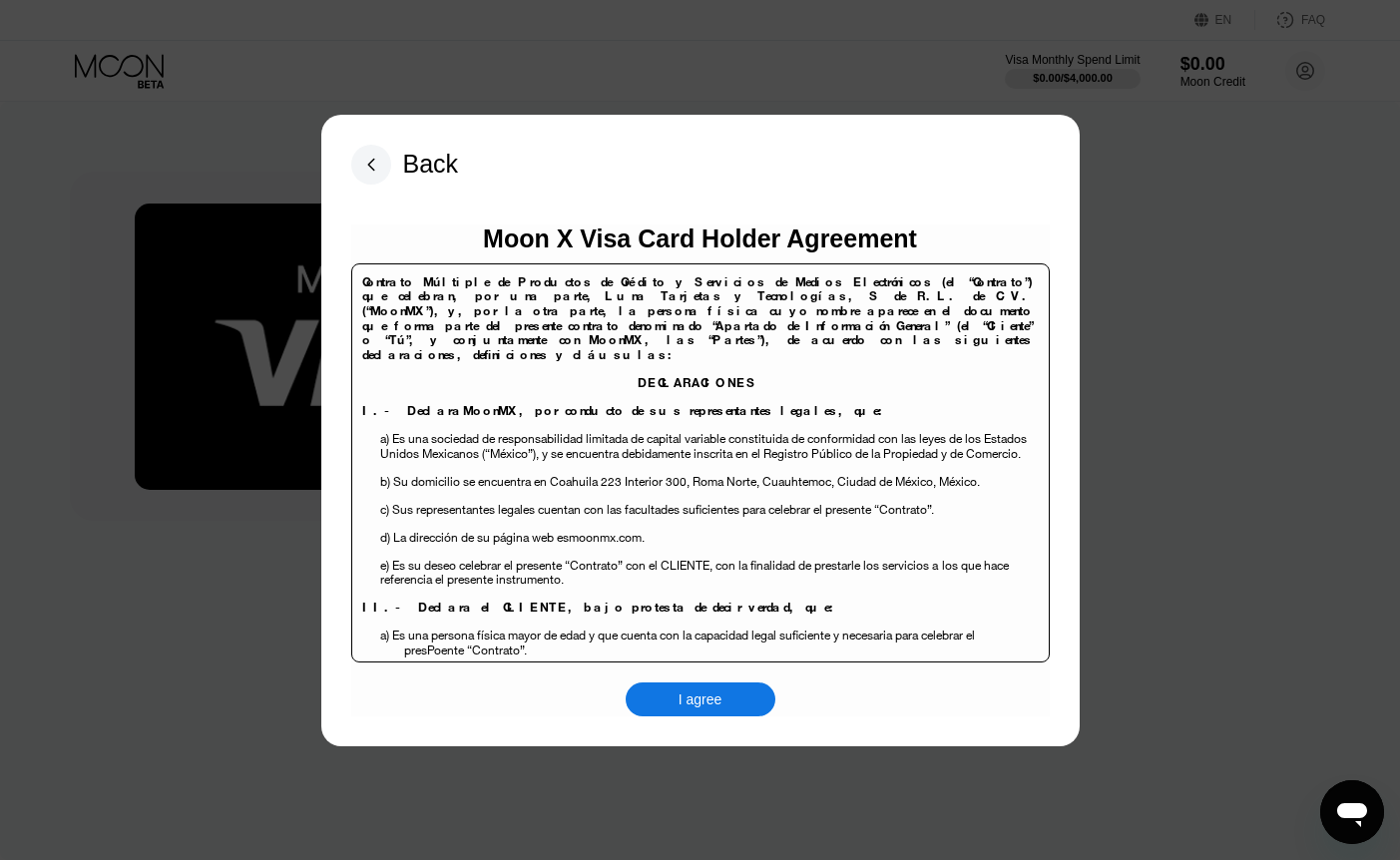 click on "I agree" at bounding box center (700, 699) 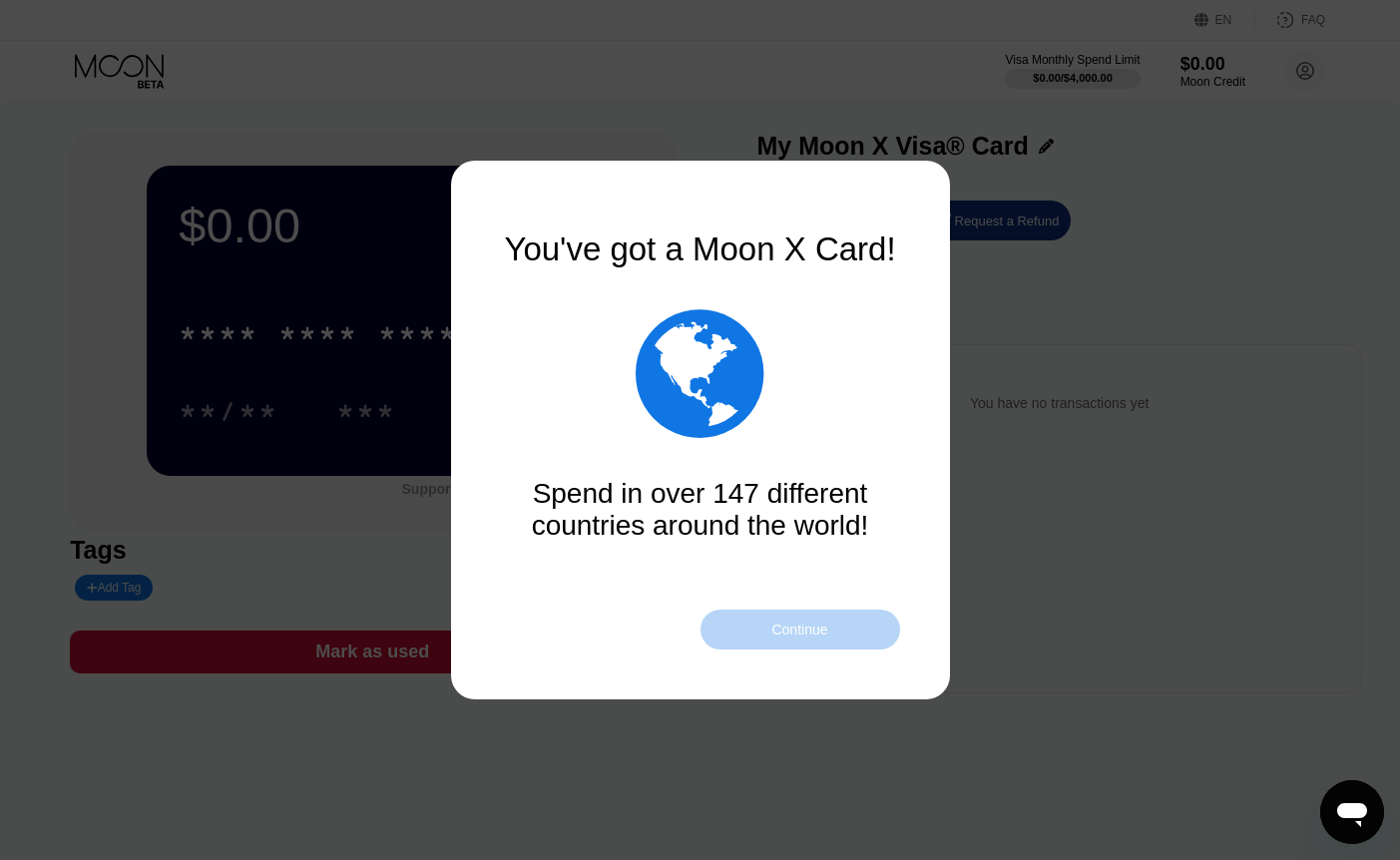 click on "Continue" at bounding box center (799, 630) 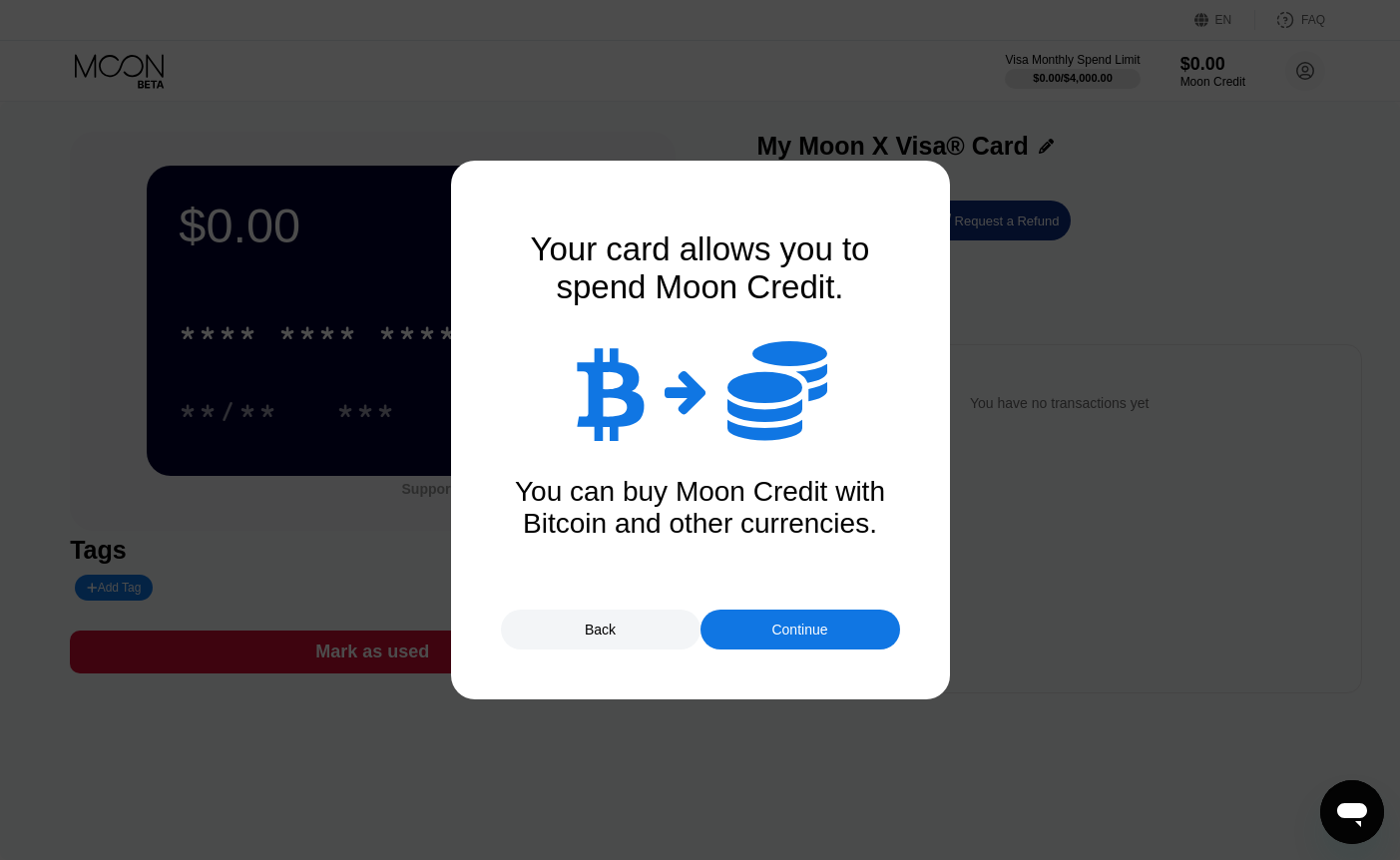 click on "Continue" at bounding box center (799, 630) 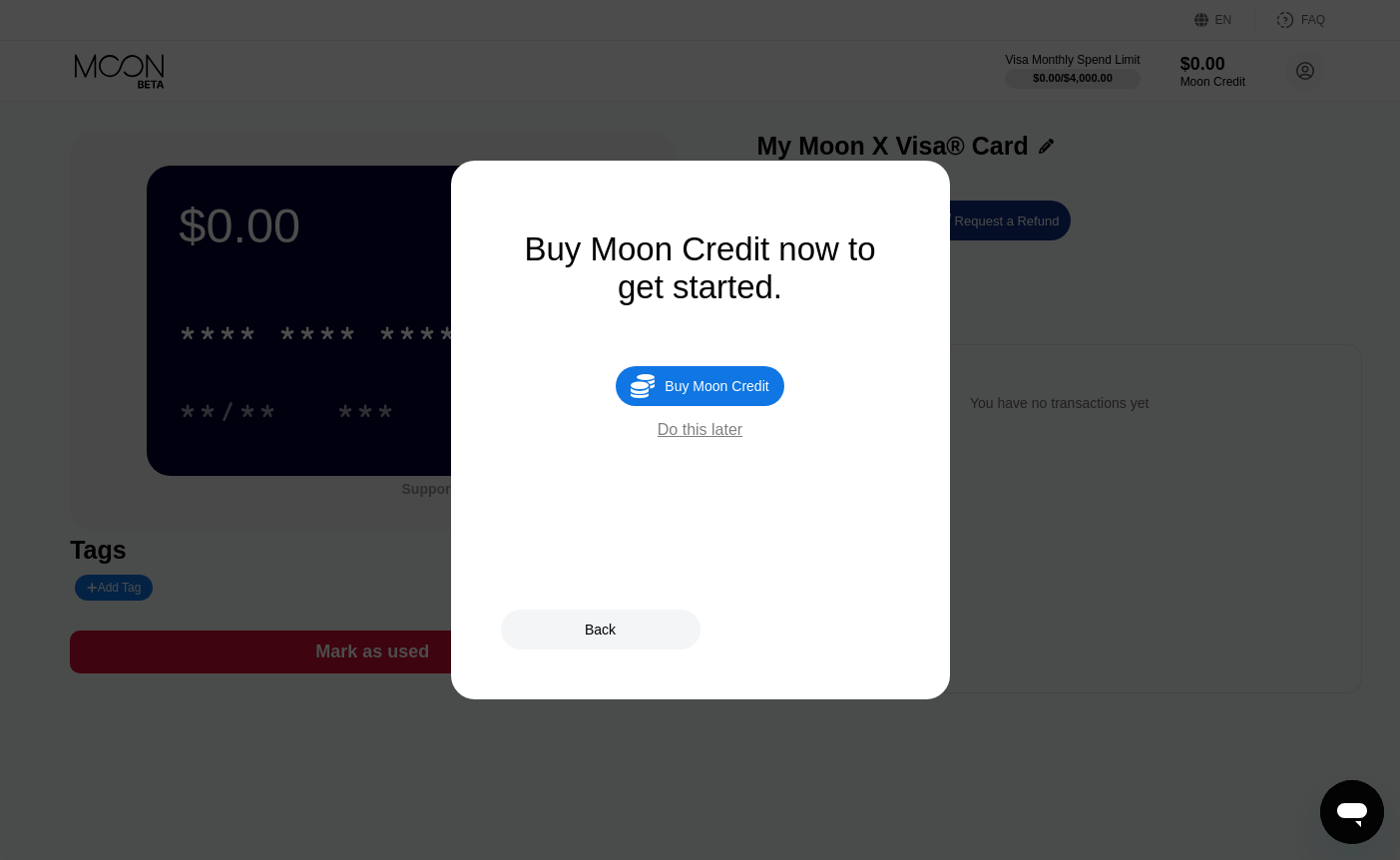click on "Buy Moon Credit" at bounding box center [716, 386] 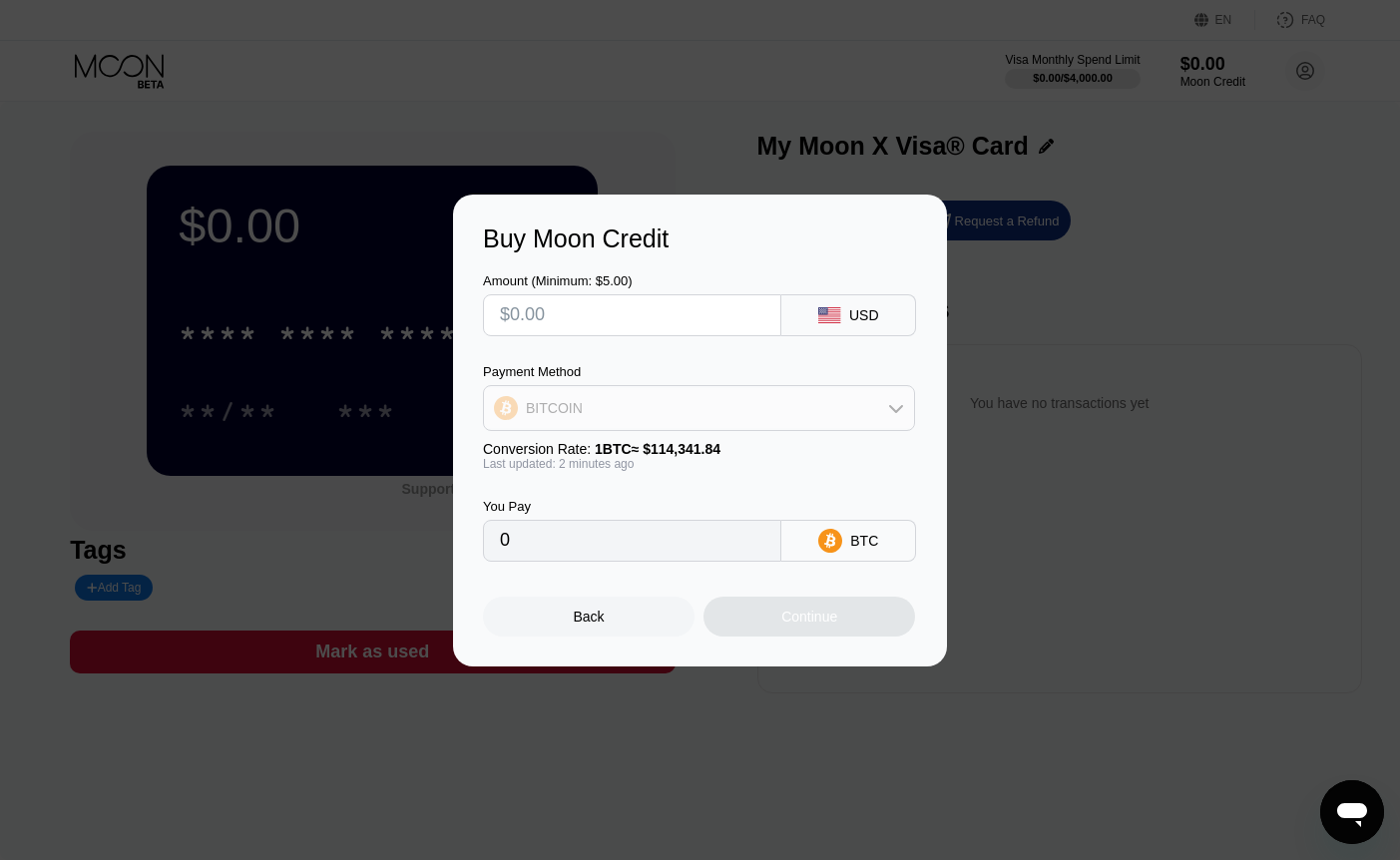 click on "BITCOIN" at bounding box center [554, 408] 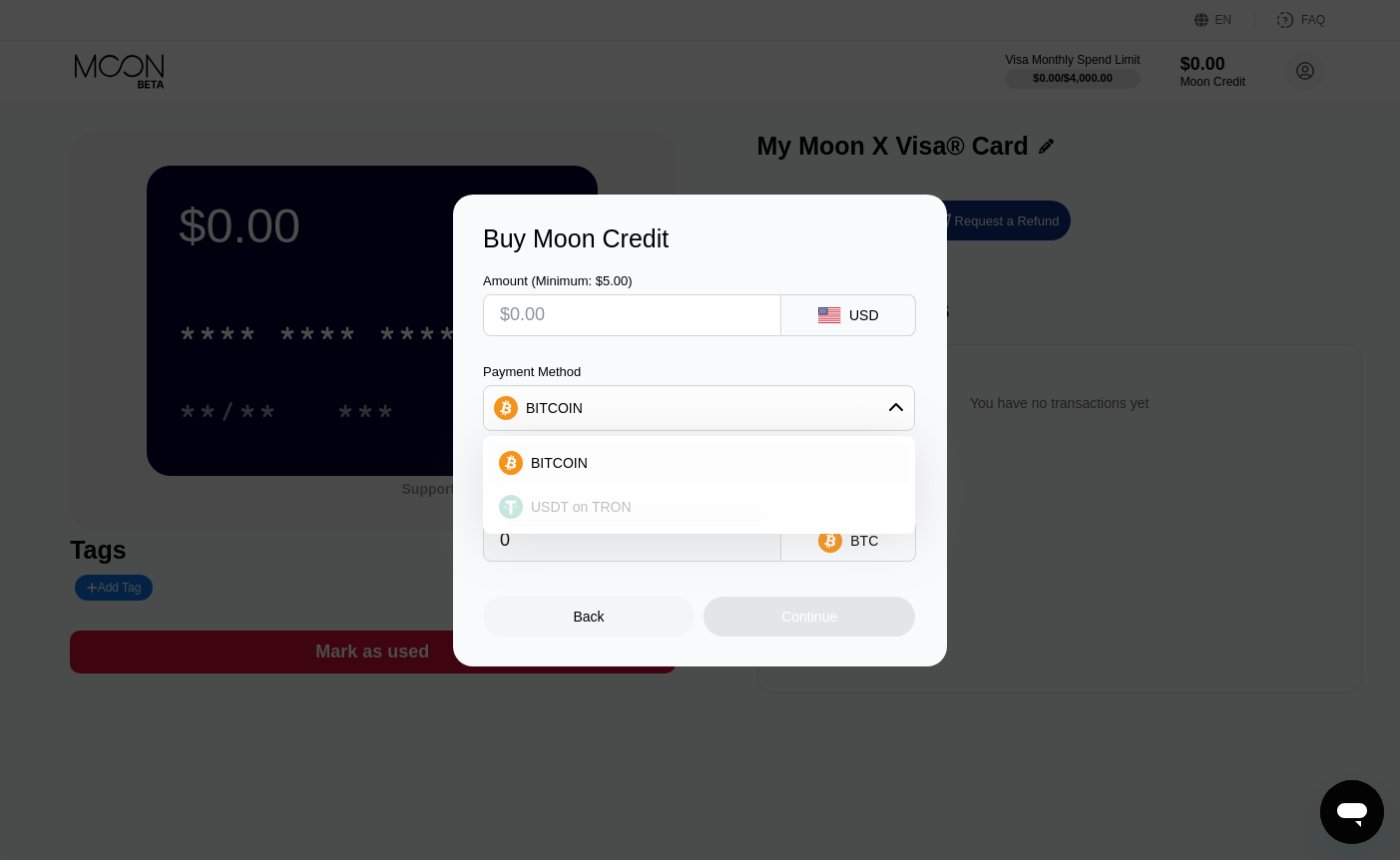 click on "USDT on TRON" at bounding box center [581, 507] 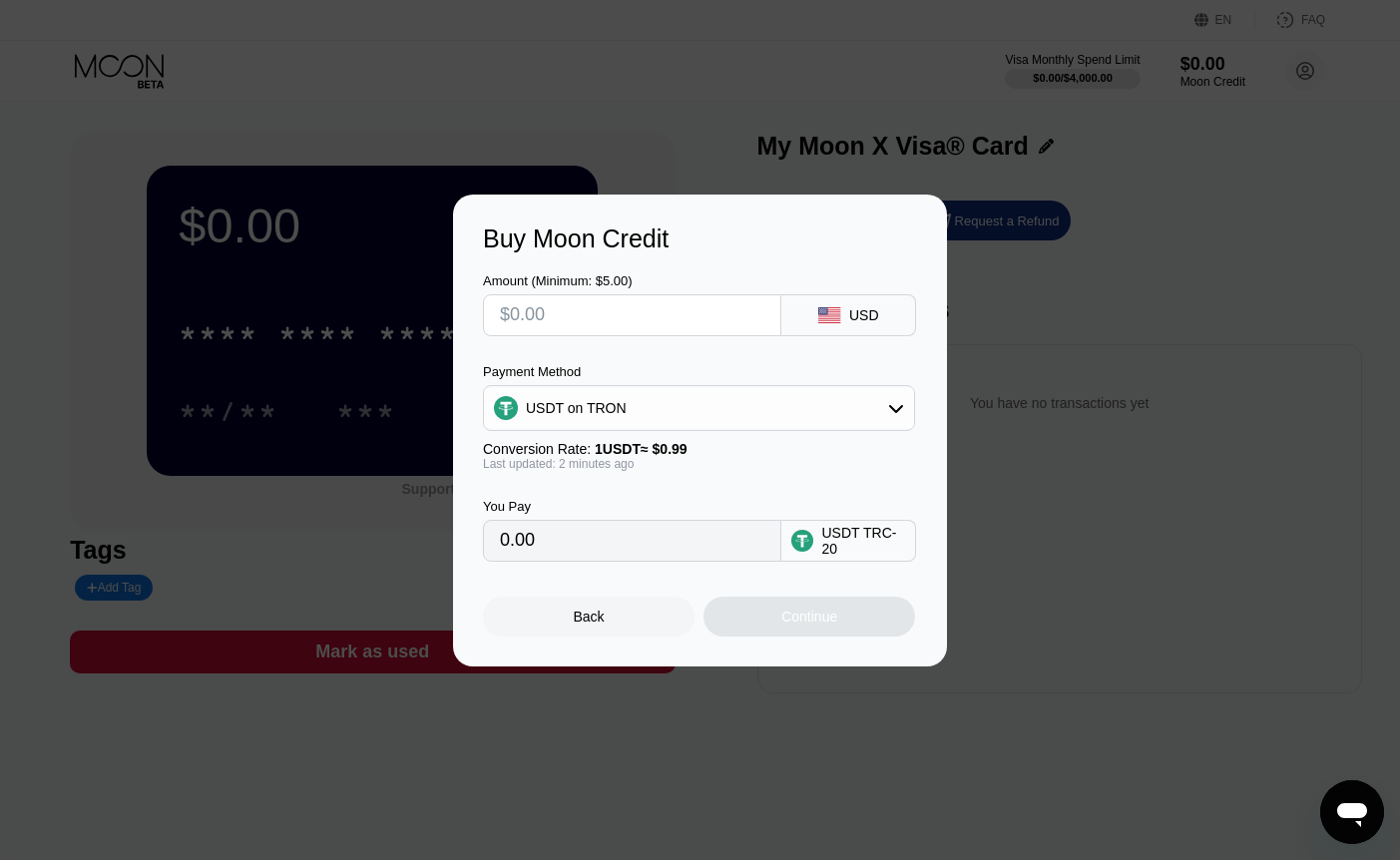 click at bounding box center [632, 315] 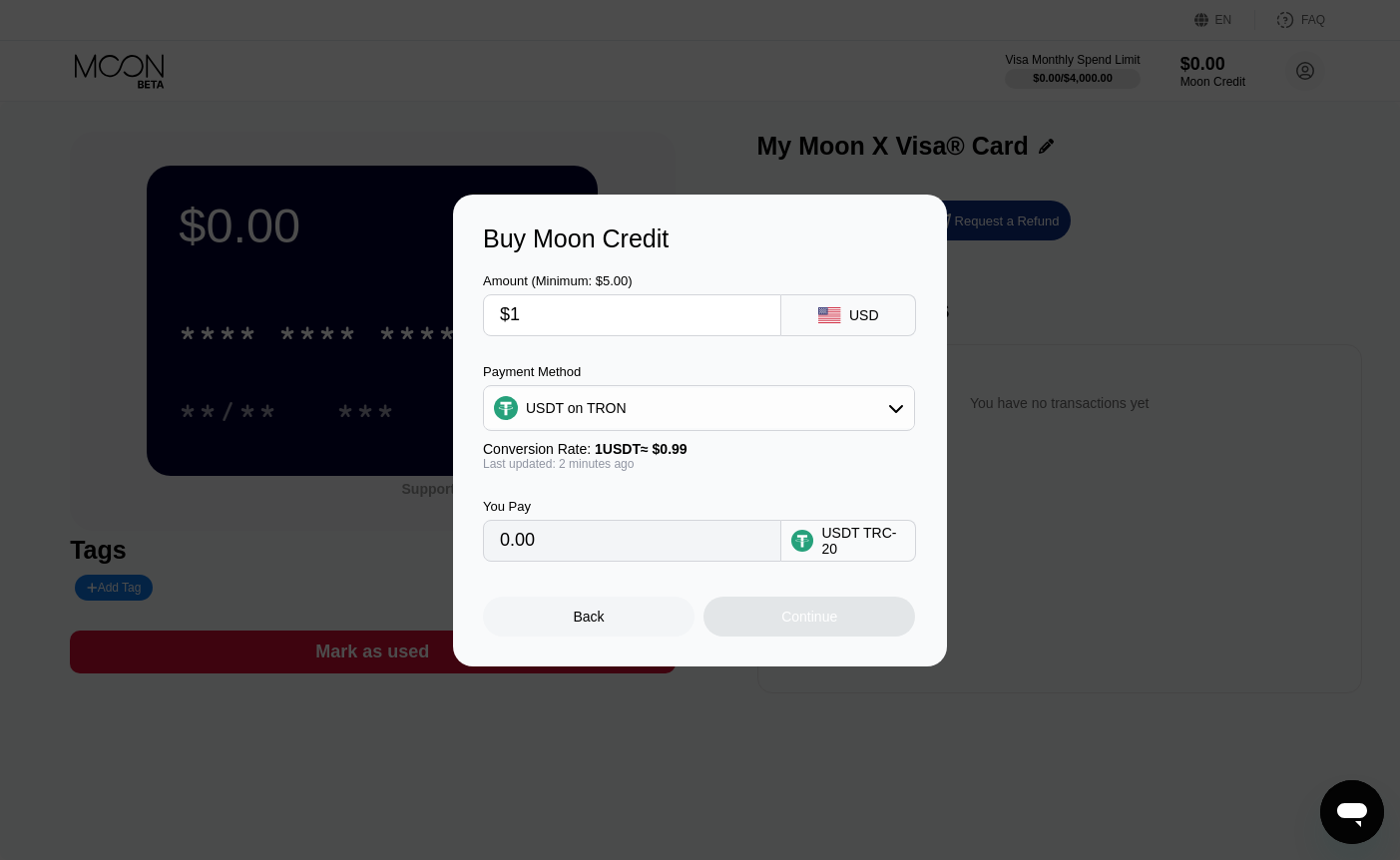 type on "1.01" 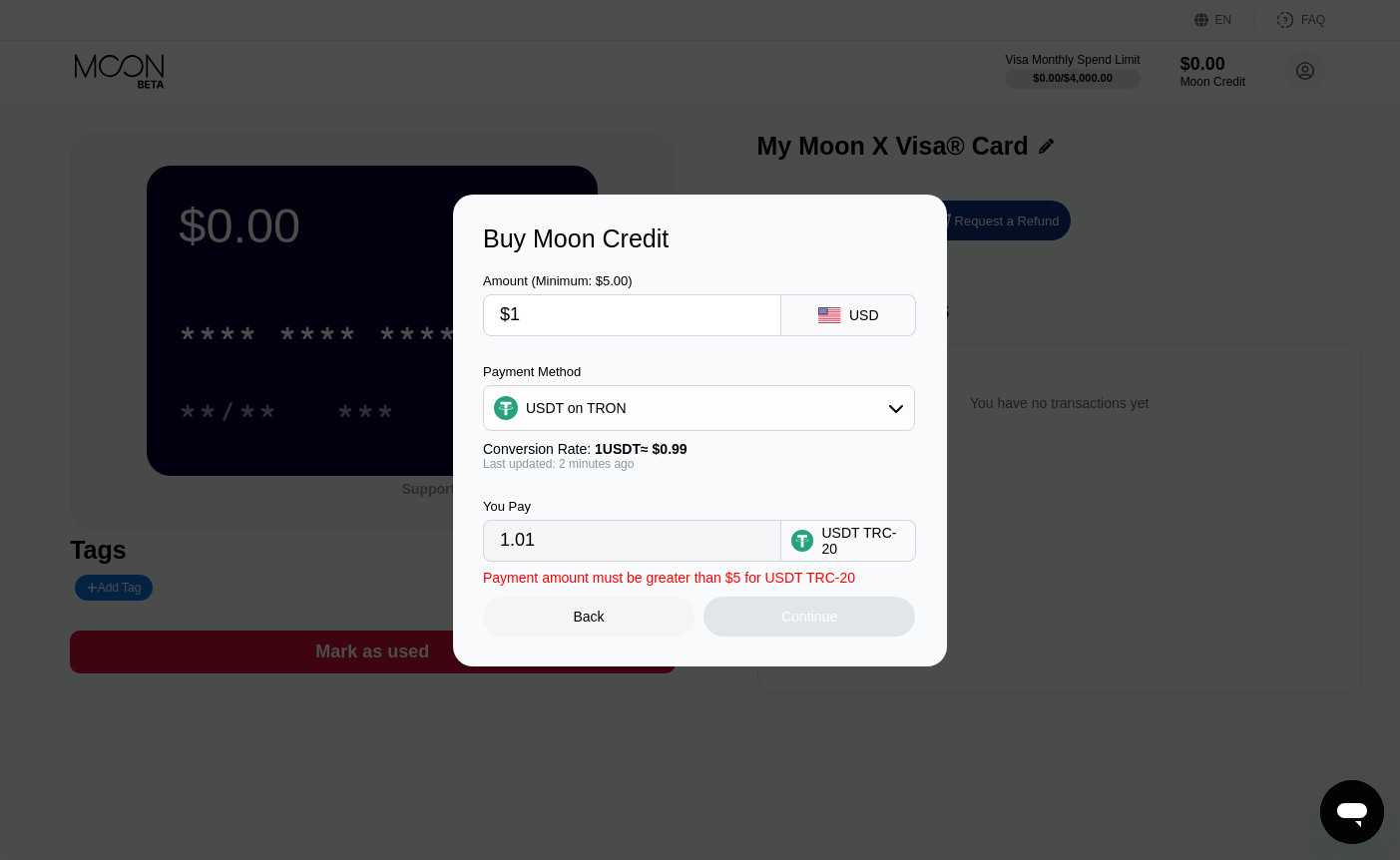type on "$10" 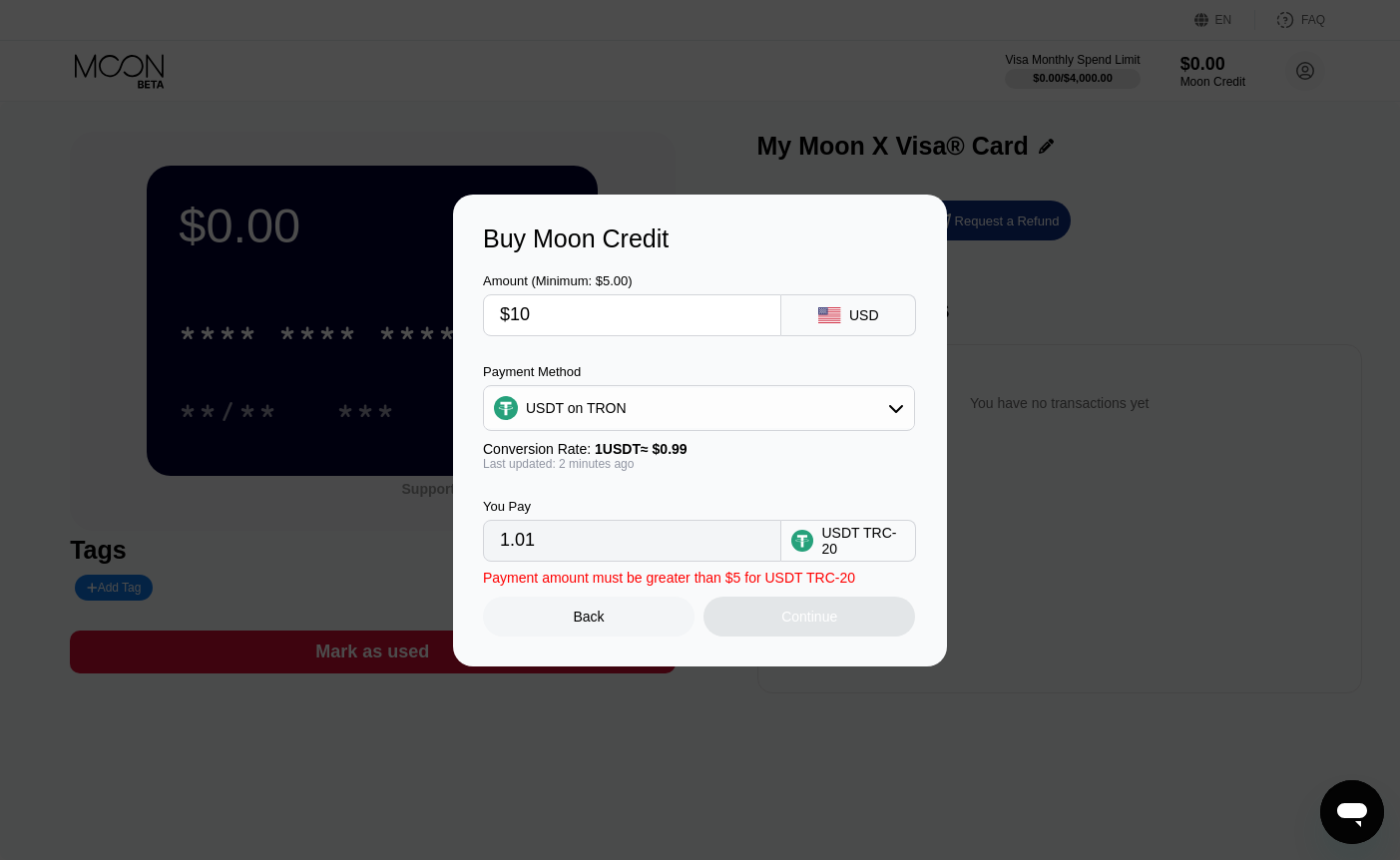 type on "10.10" 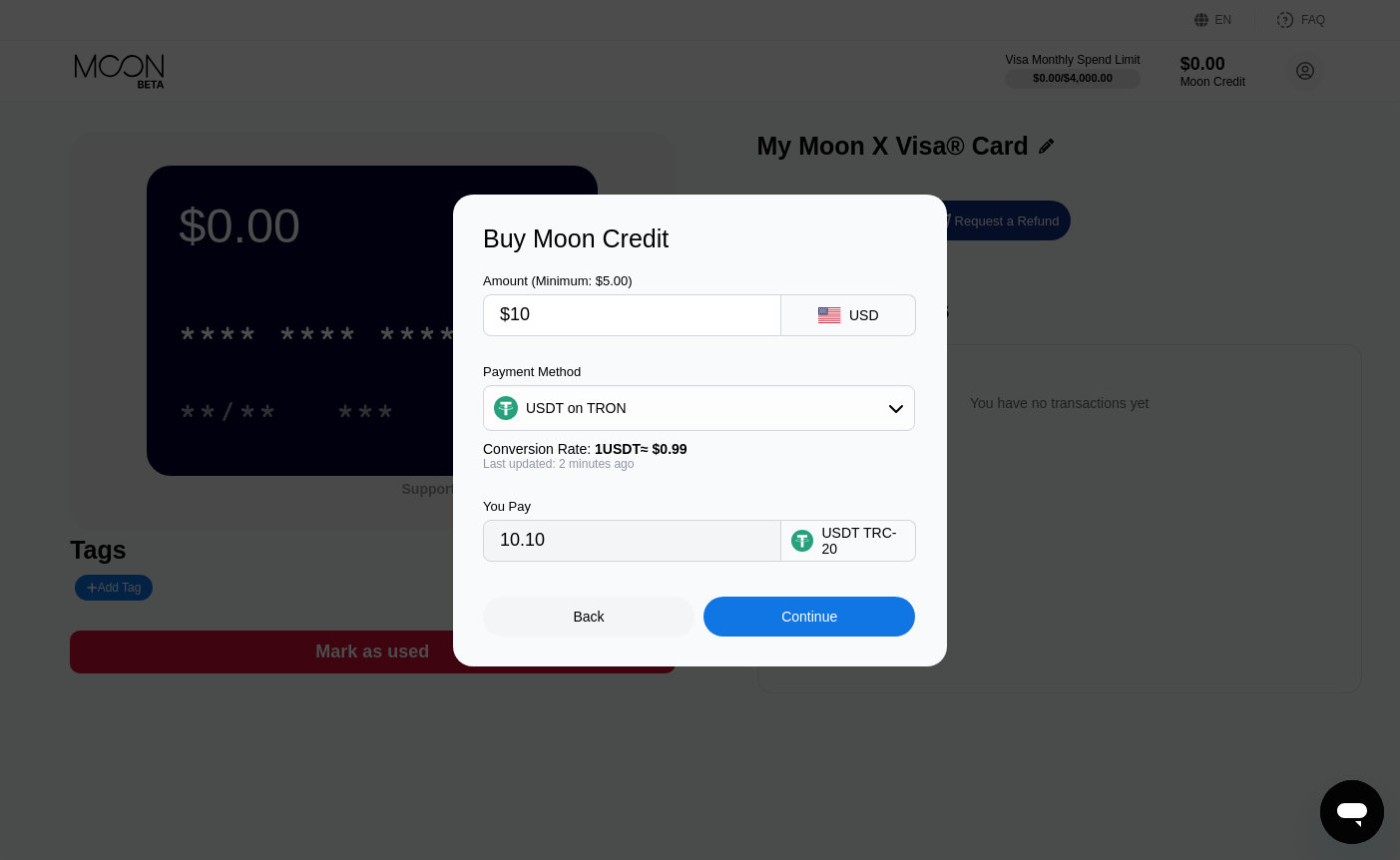 type on "$100" 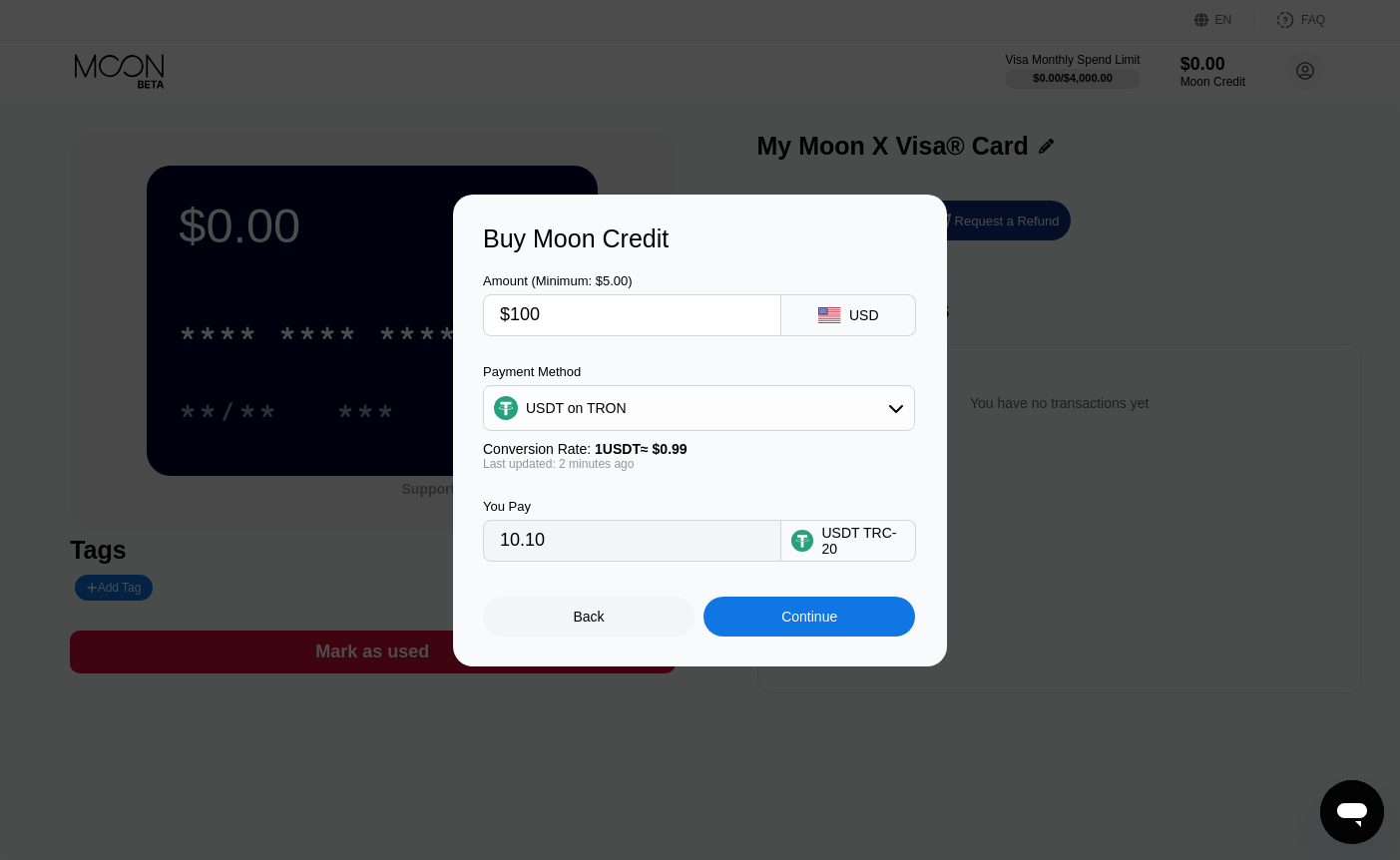 type on "101.01" 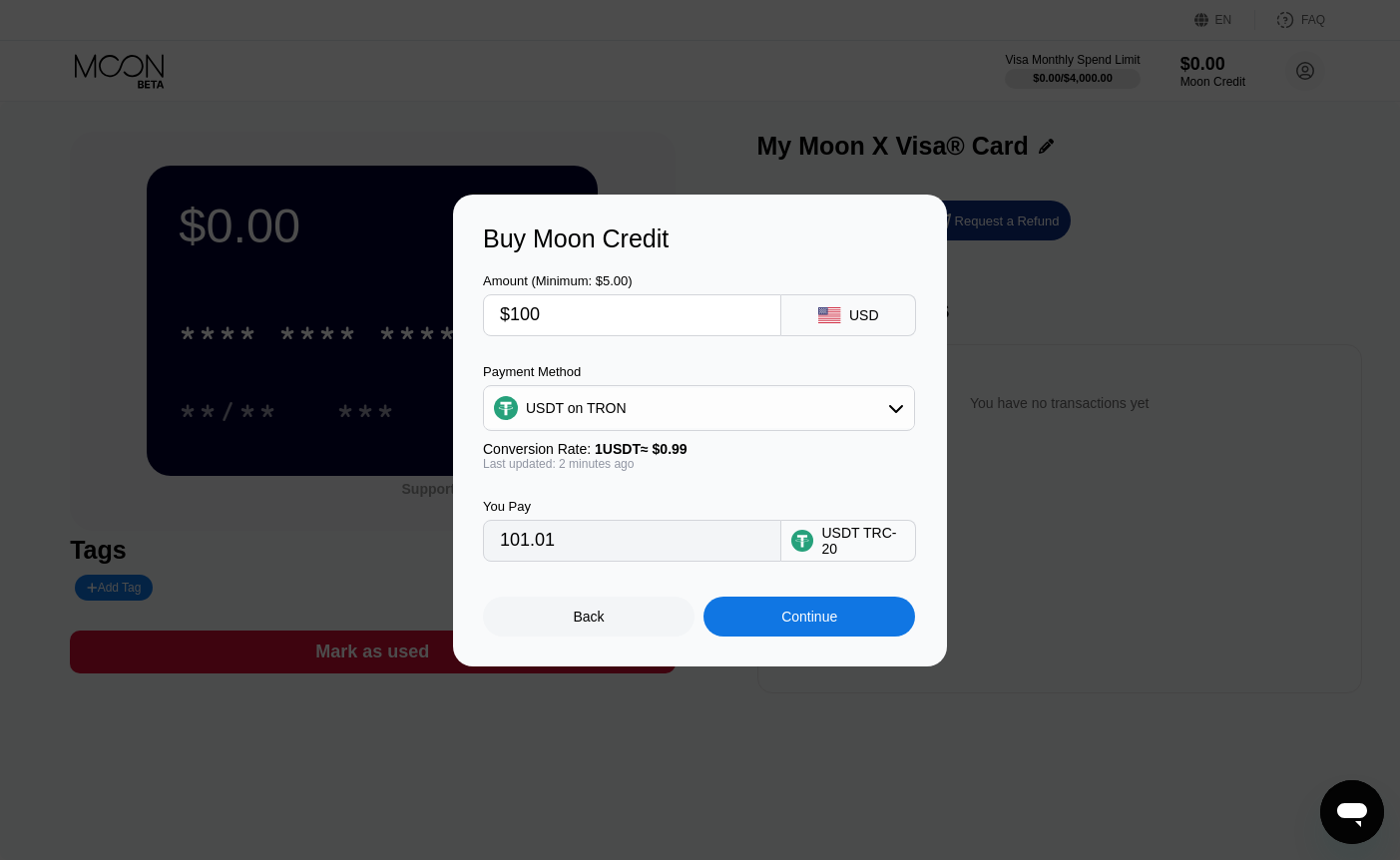 type on "$1000" 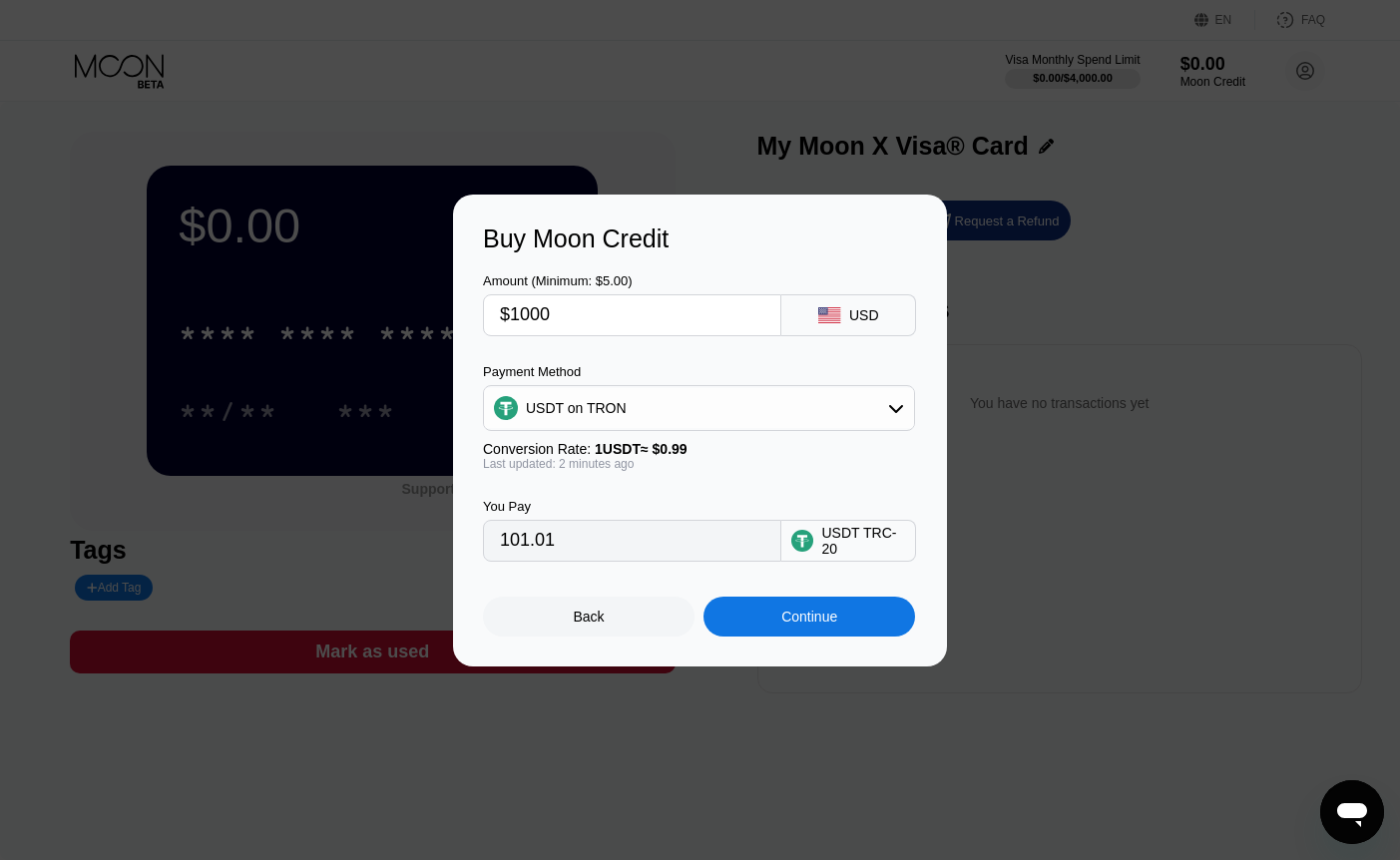 type on "1010.10" 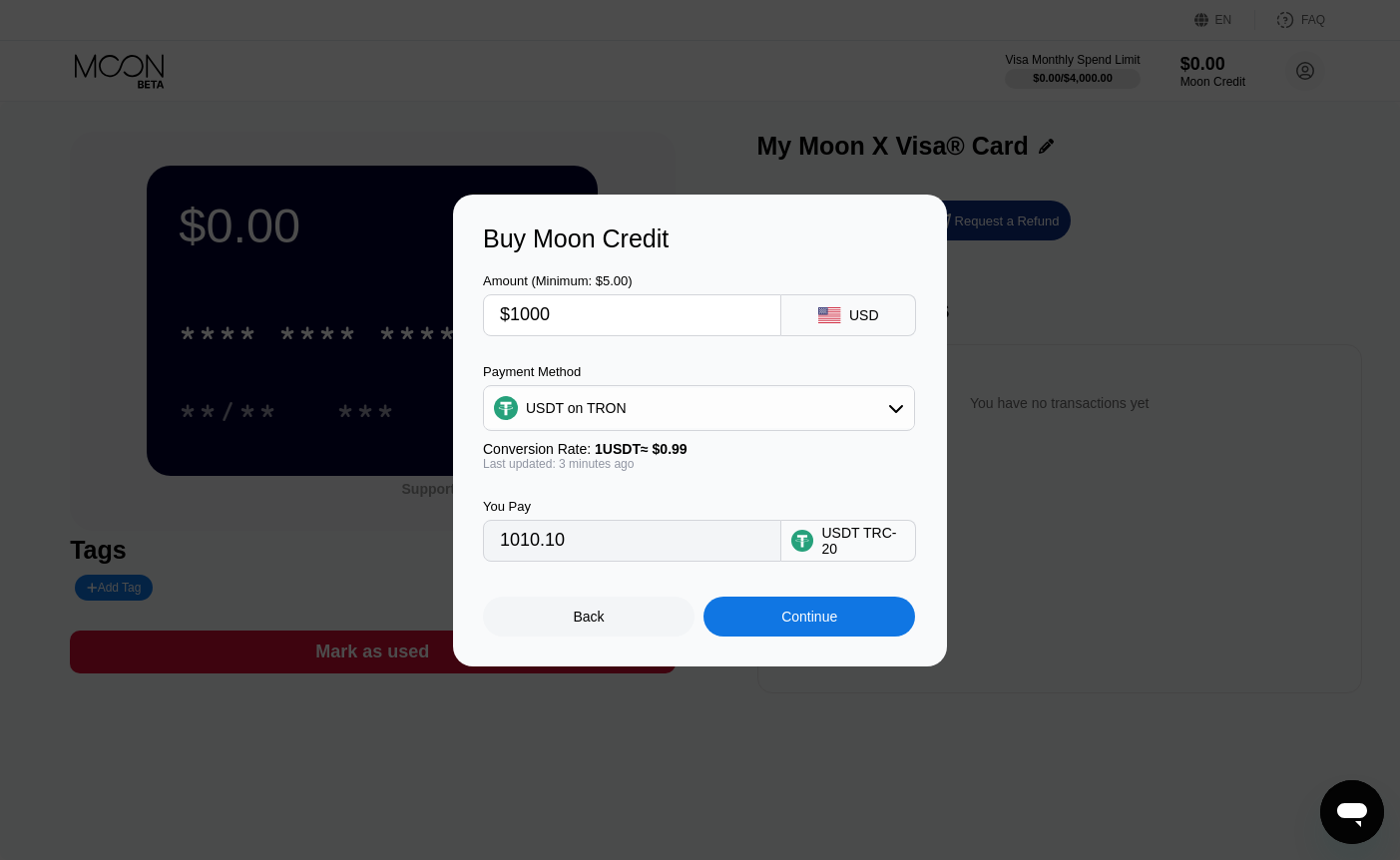 type on "$1000" 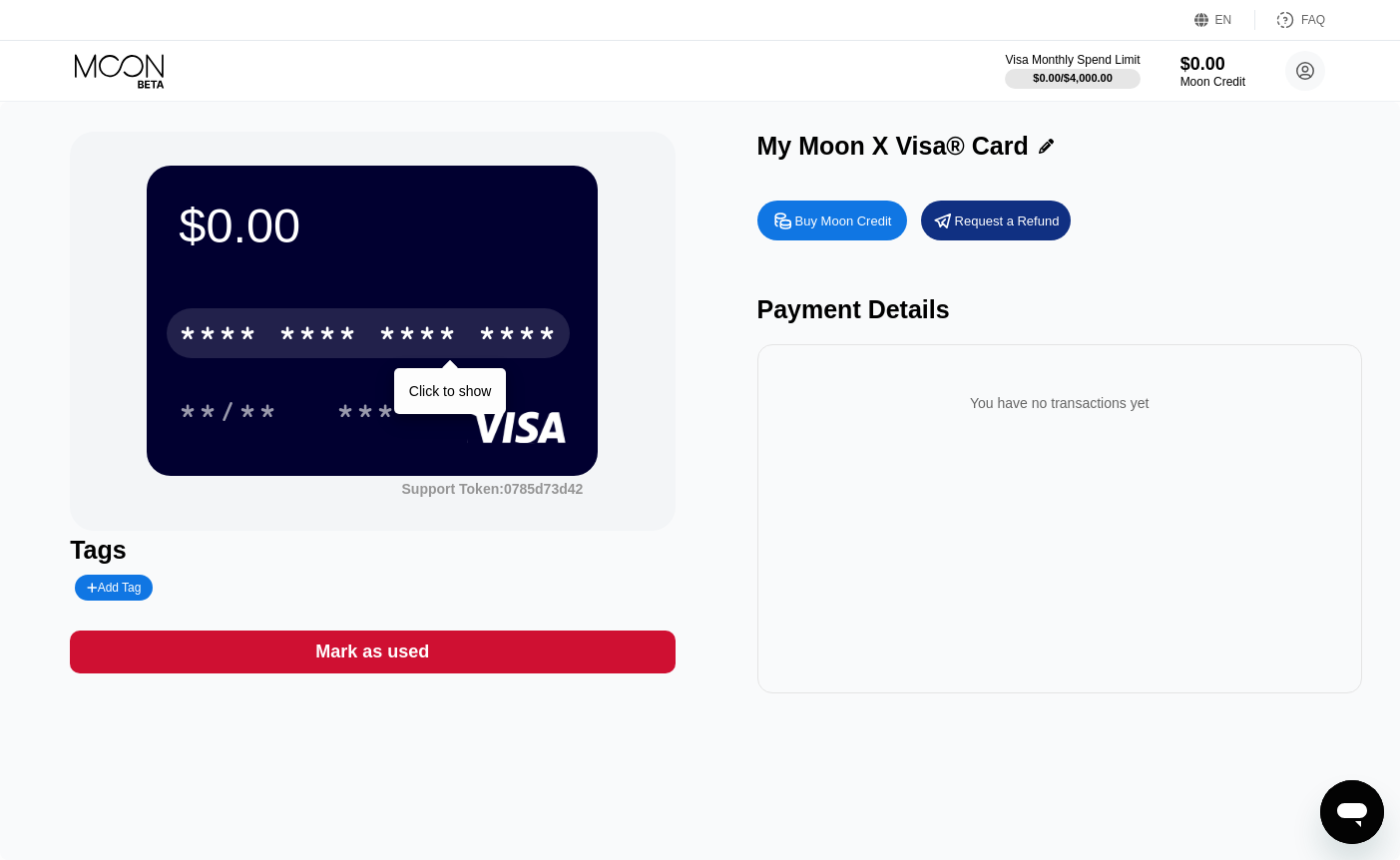 click on "* * * * * * * * * * * * ****" at bounding box center (368, 333) 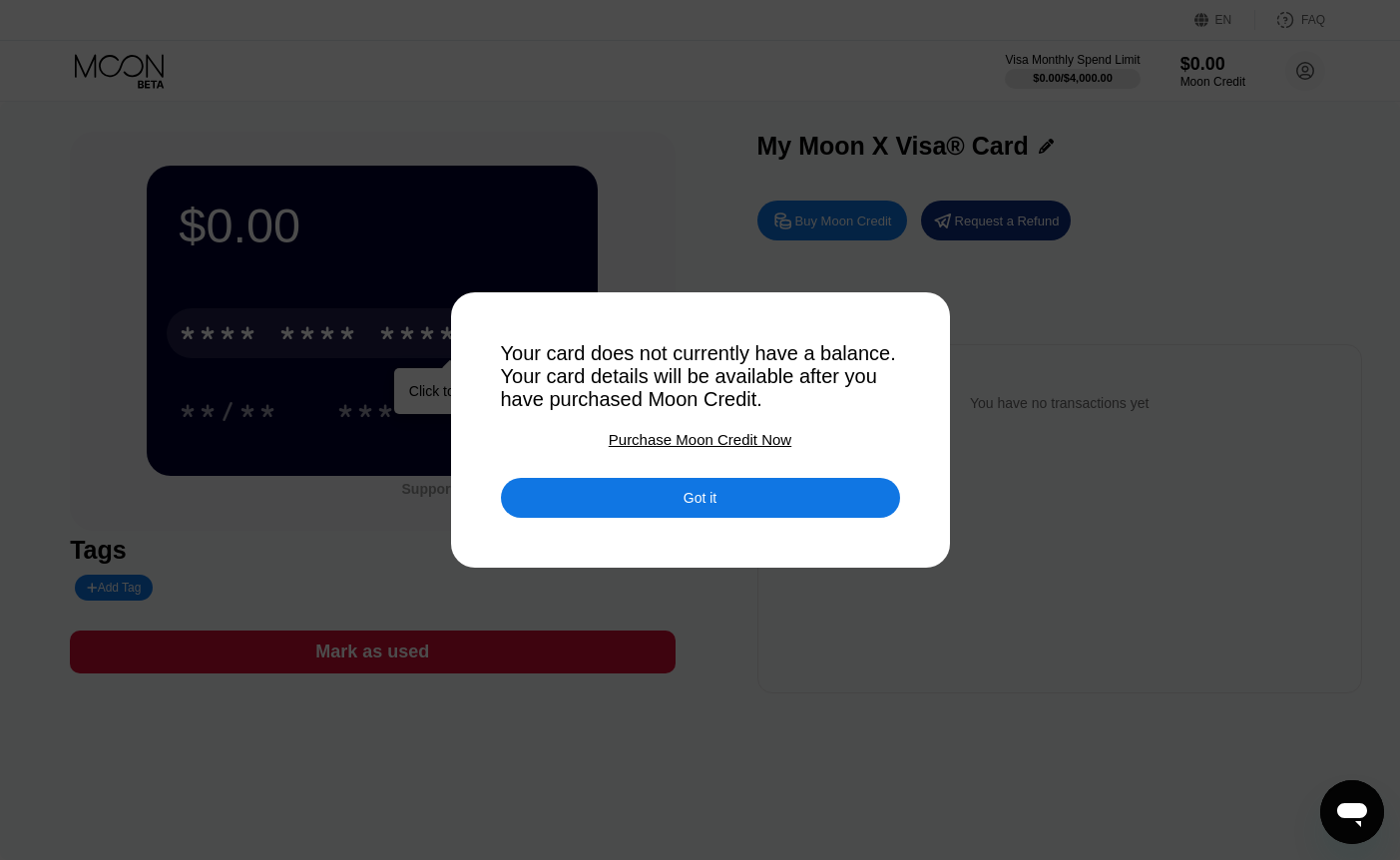 click on "Got it" at bounding box center [700, 498] 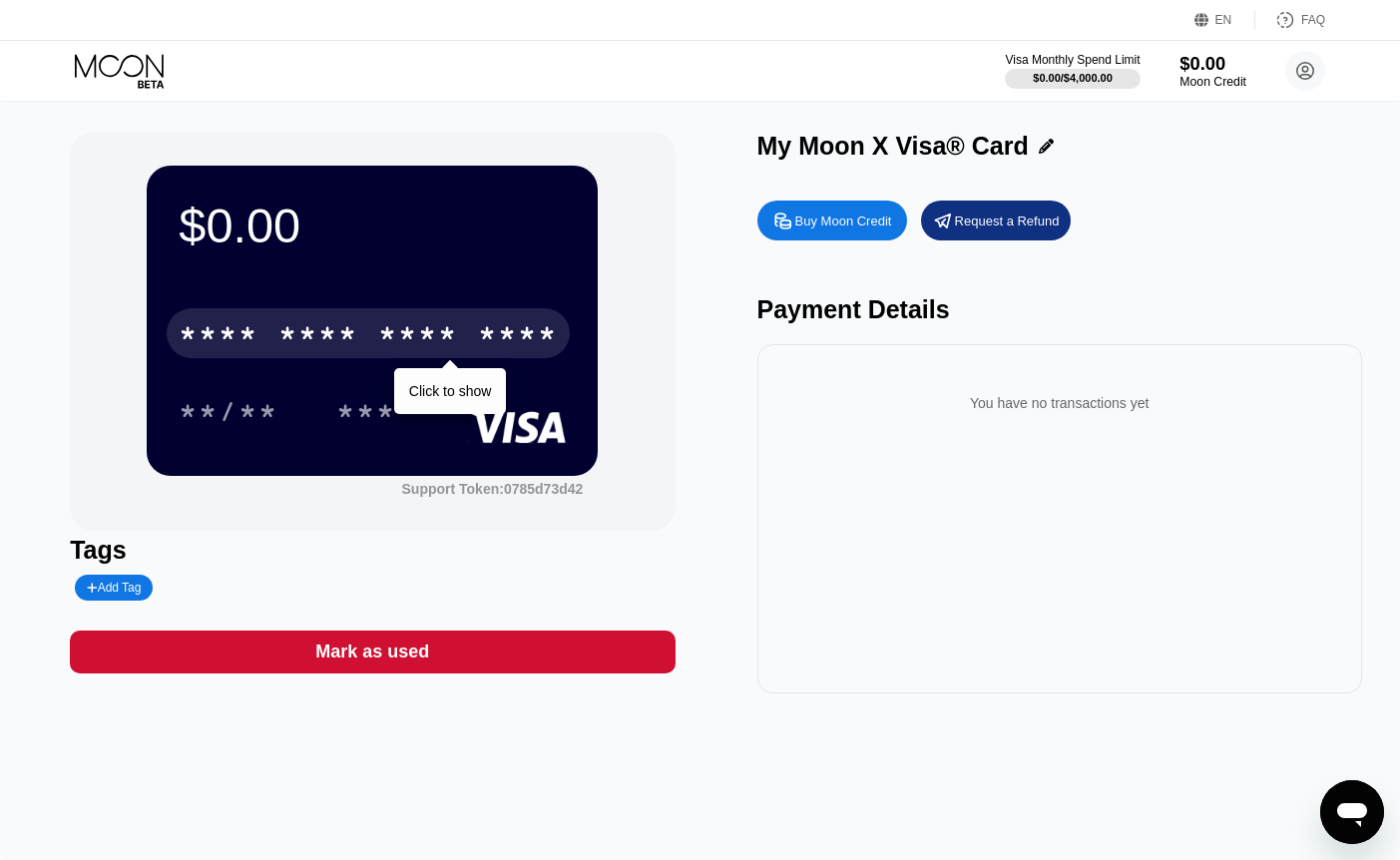 click on "$0.00" at bounding box center [1212, 63] 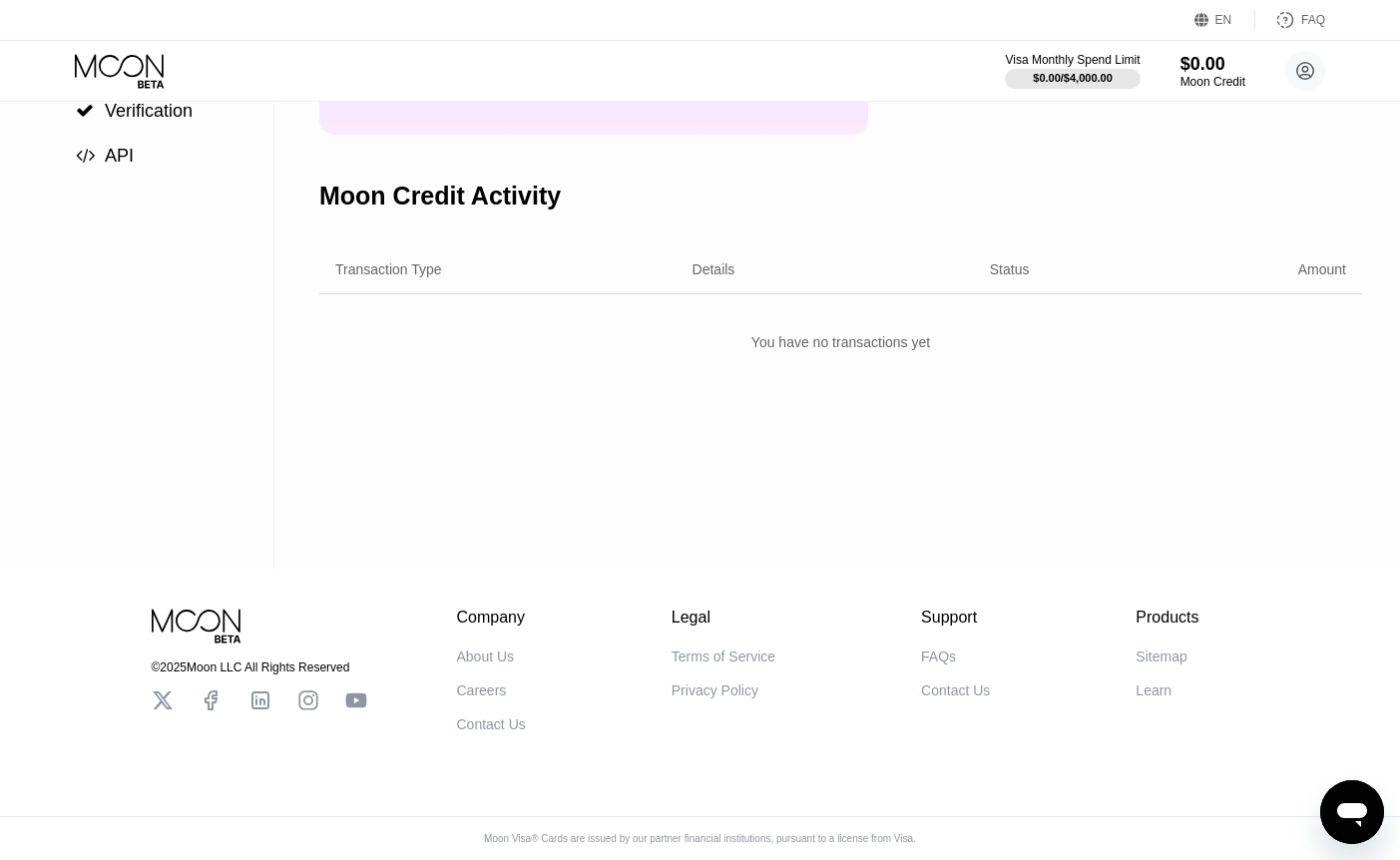 scroll, scrollTop: 0, scrollLeft: 0, axis: both 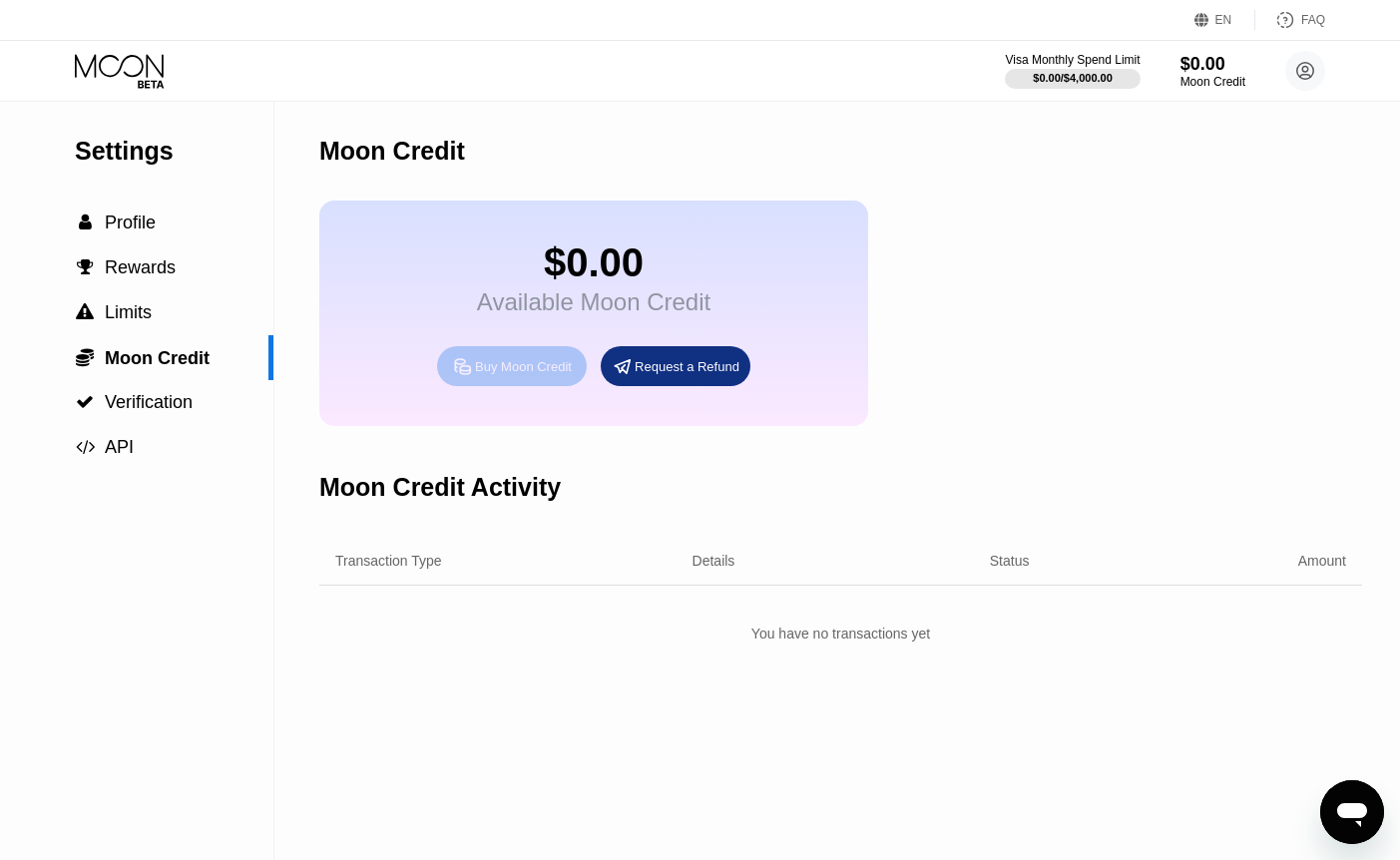 click on "Buy Moon Credit" at bounding box center [523, 366] 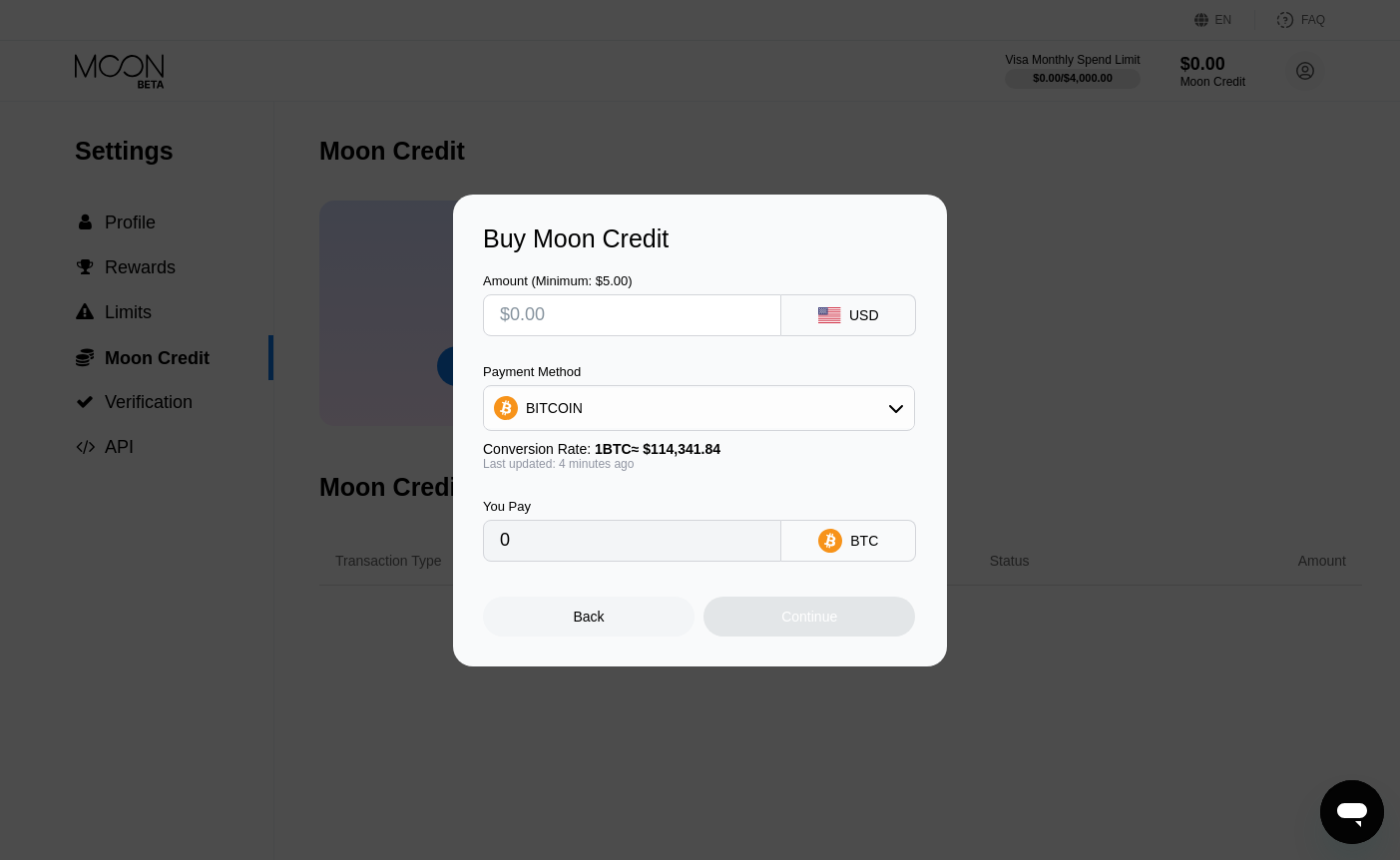 click at bounding box center (632, 315) 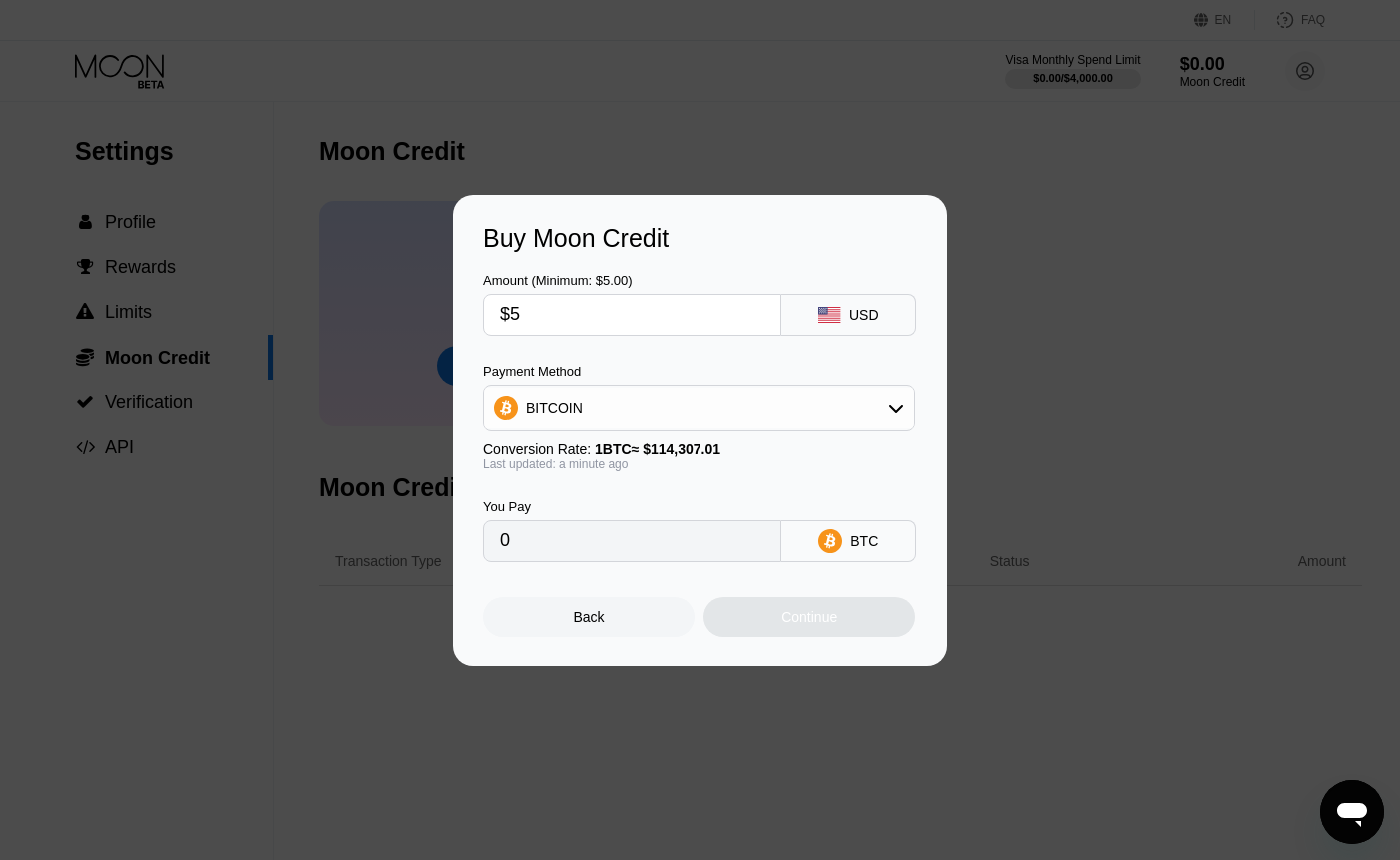 type on "$50" 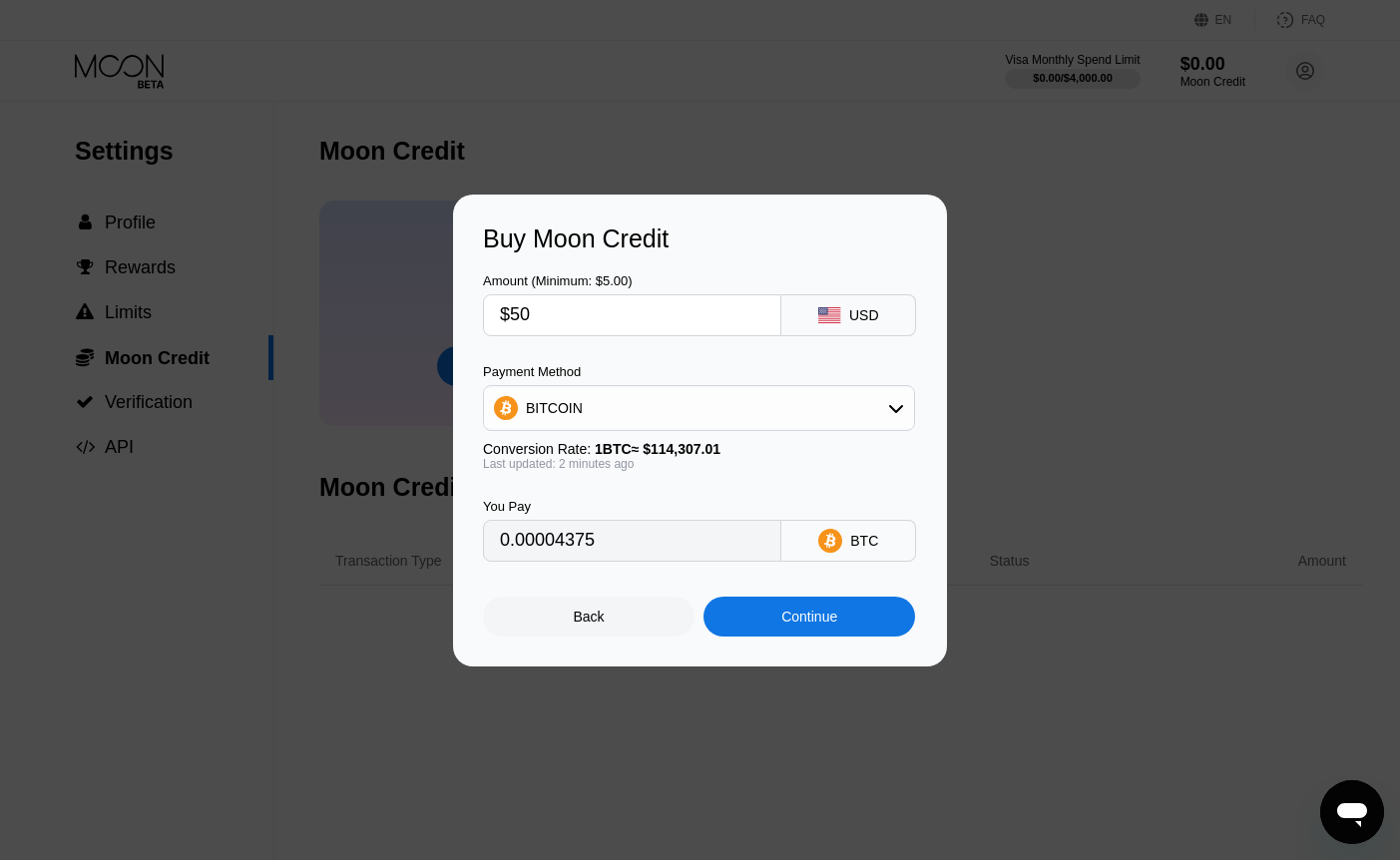 type on "0.00043742" 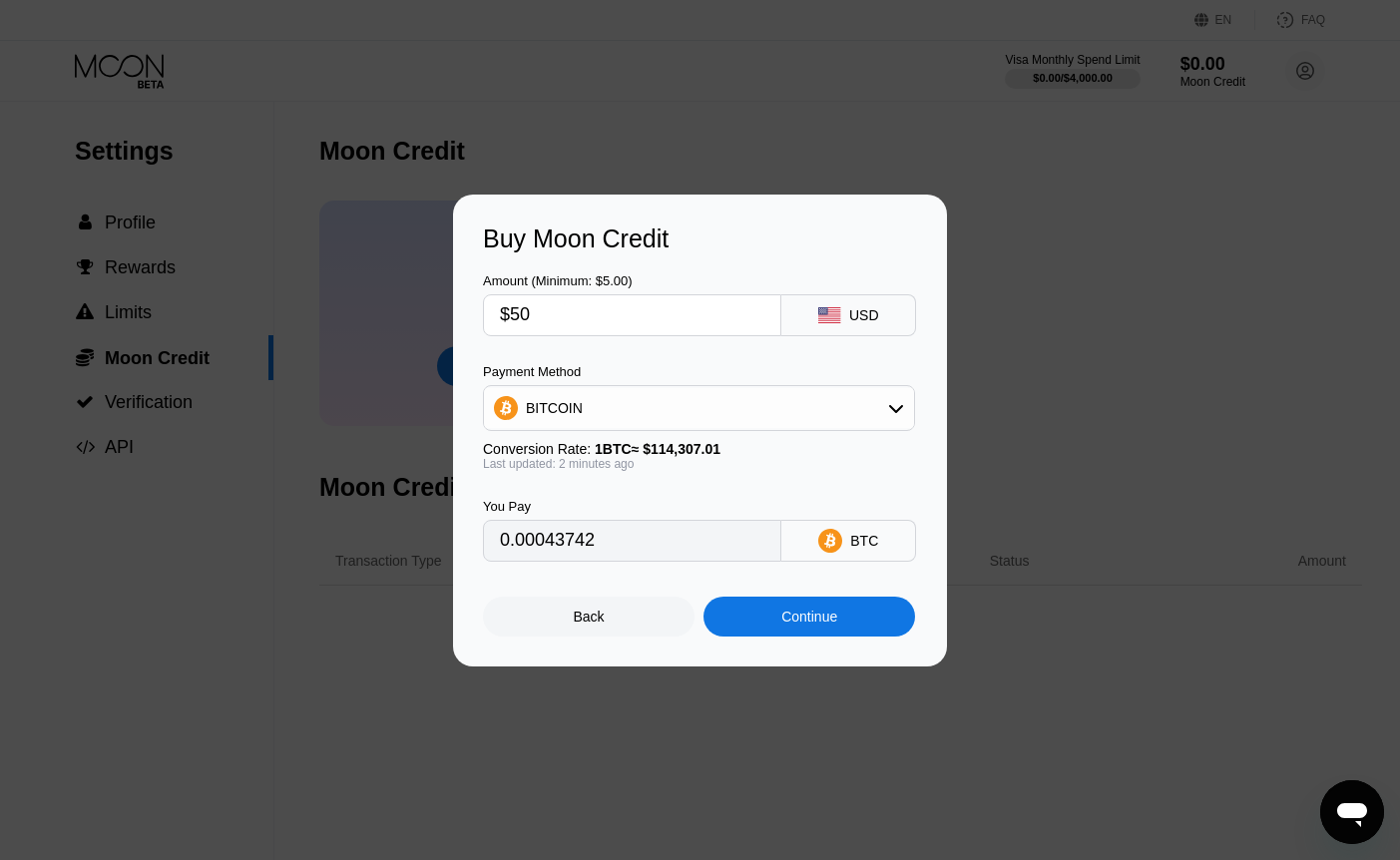 type on "$500" 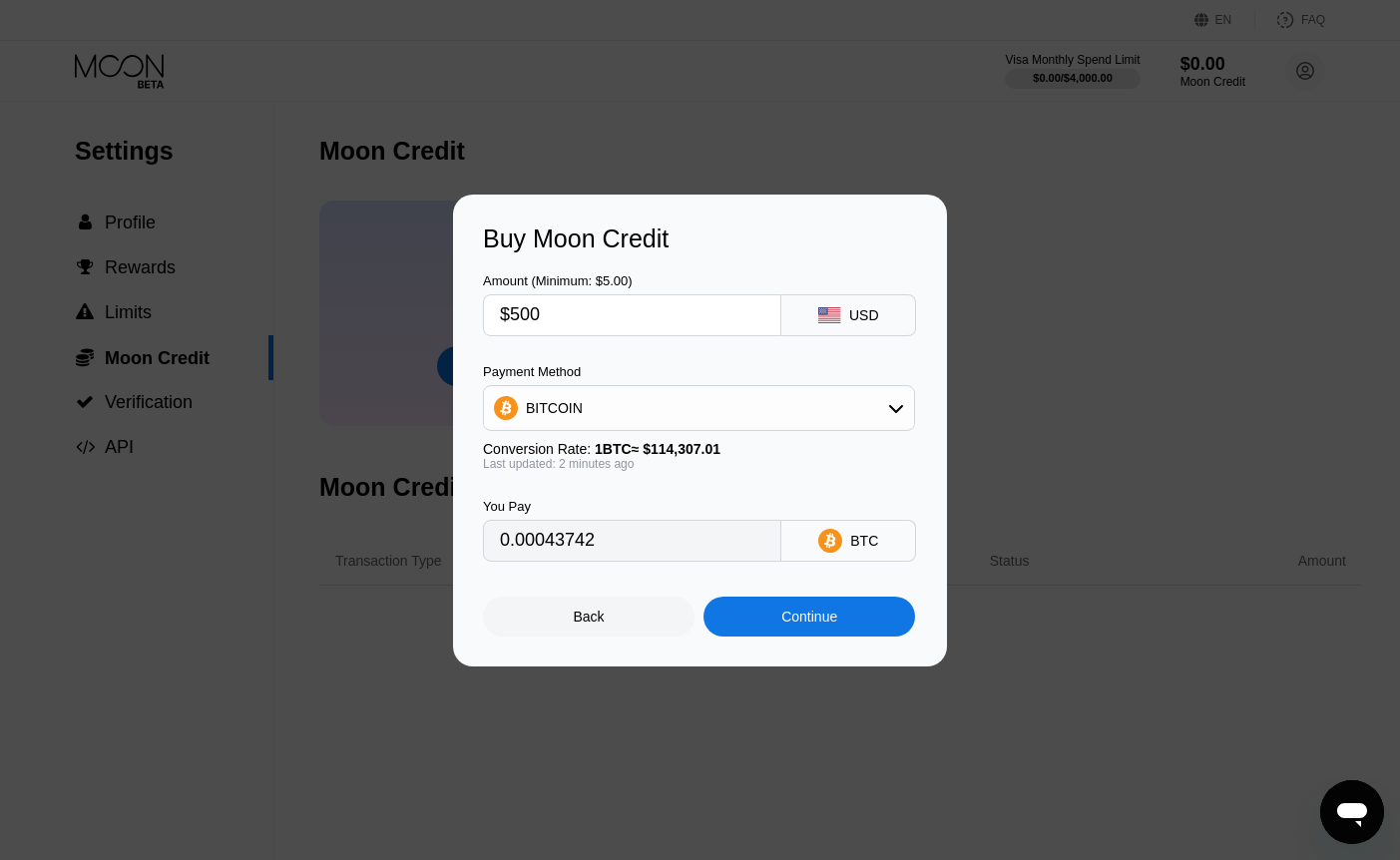 type on "0.00437419" 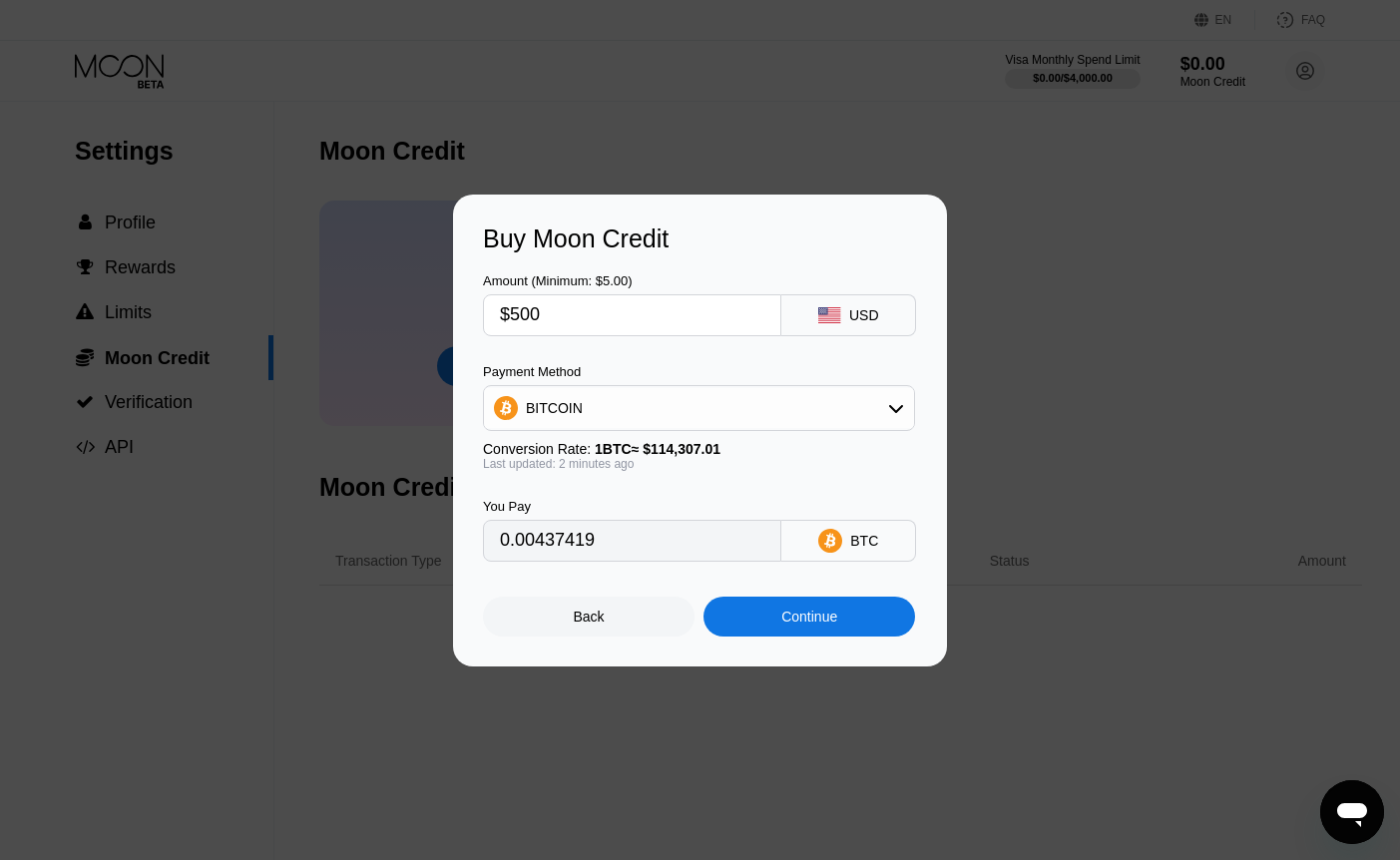 type on "$500" 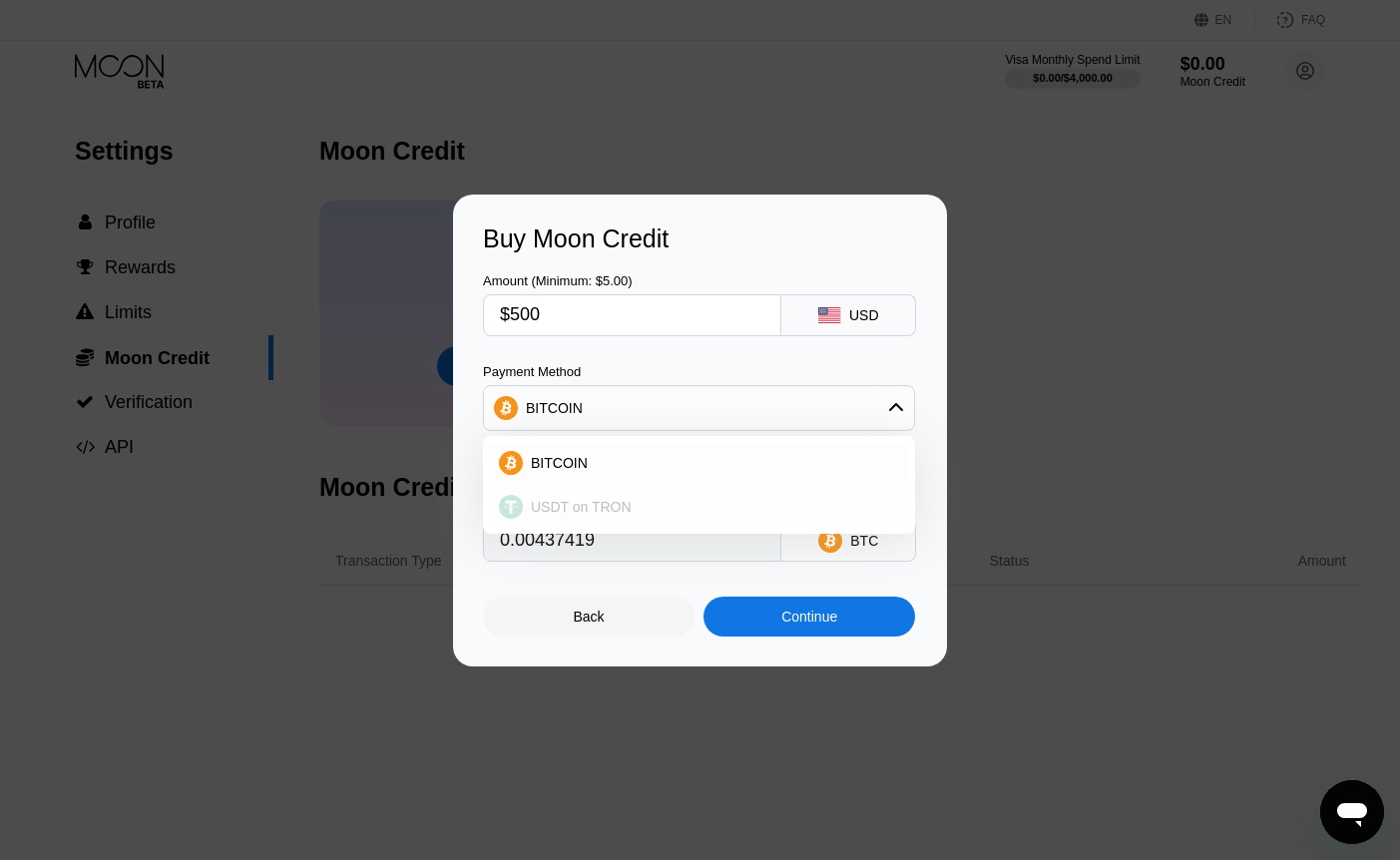 click on "USDT on TRON" at bounding box center [581, 507] 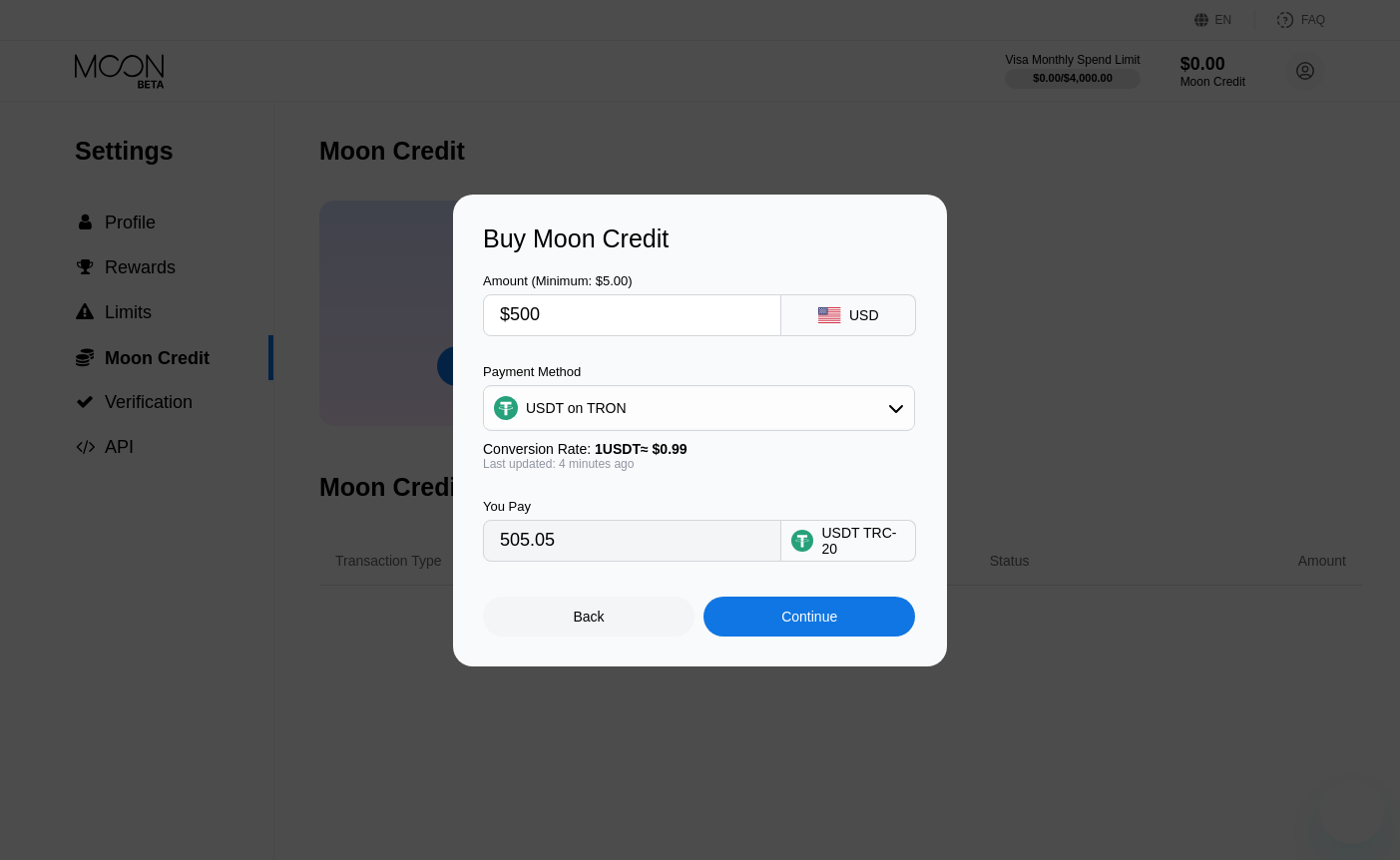 scroll, scrollTop: 0, scrollLeft: 0, axis: both 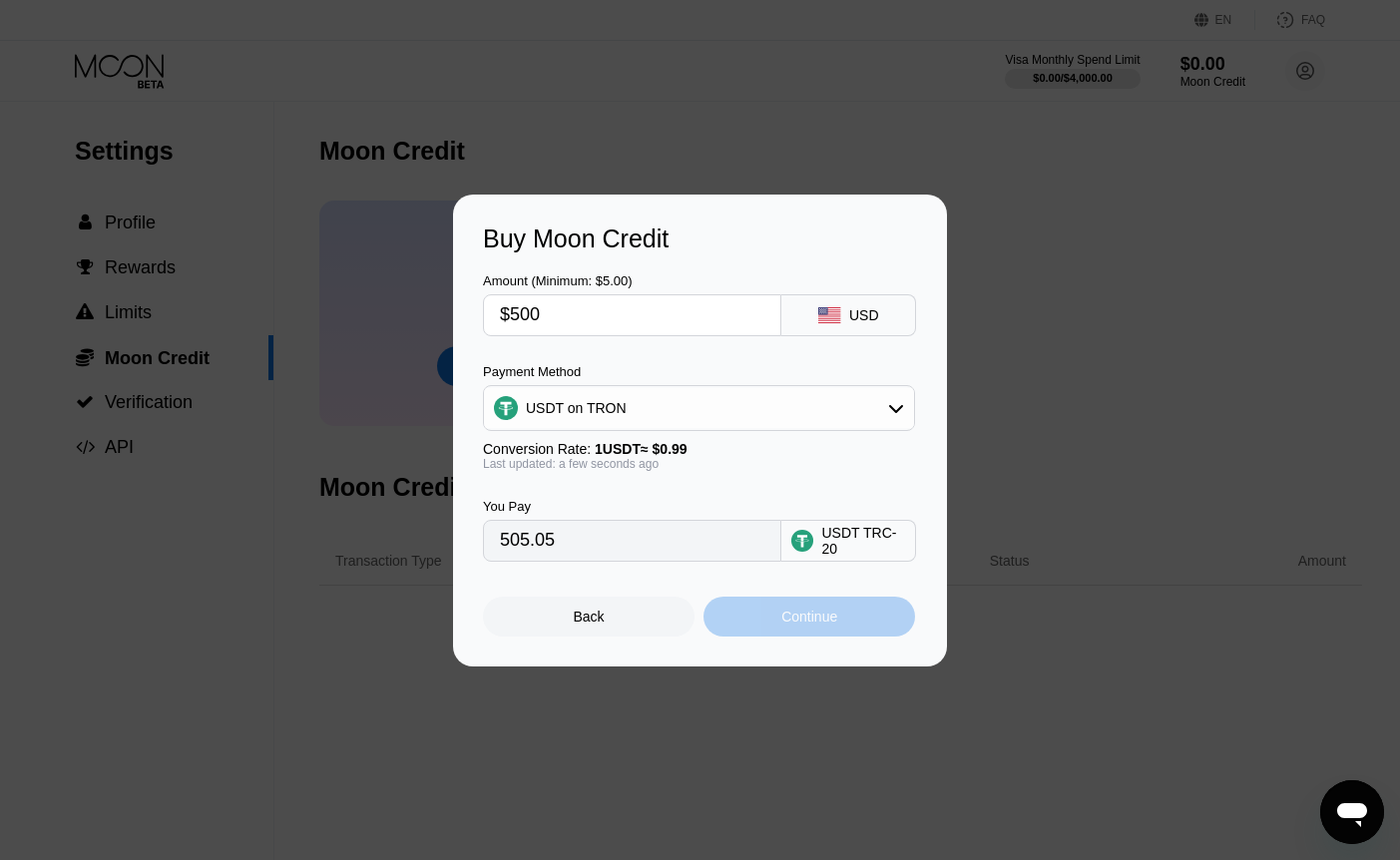 click on "Continue" at bounding box center [809, 617] 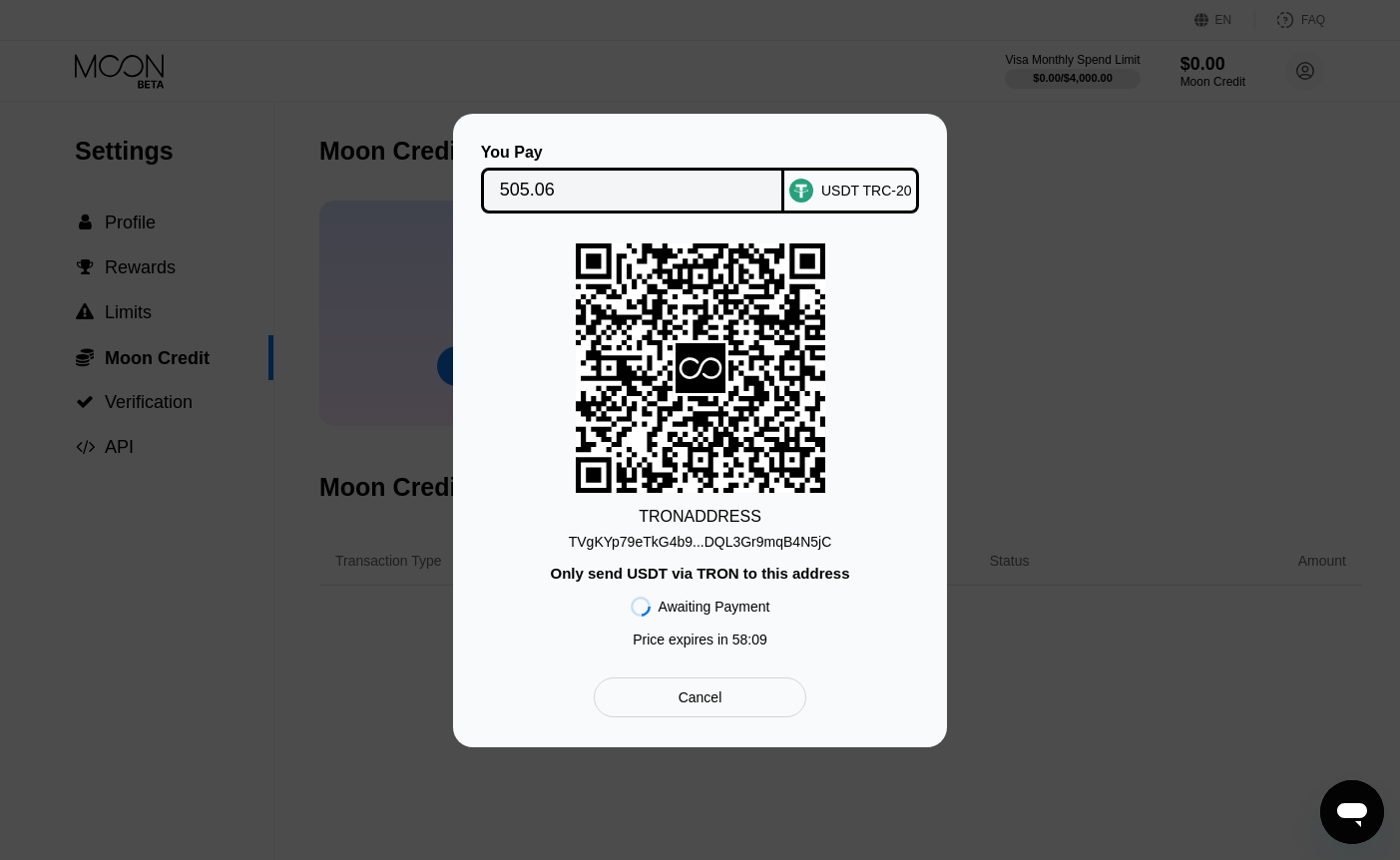 scroll, scrollTop: 0, scrollLeft: 0, axis: both 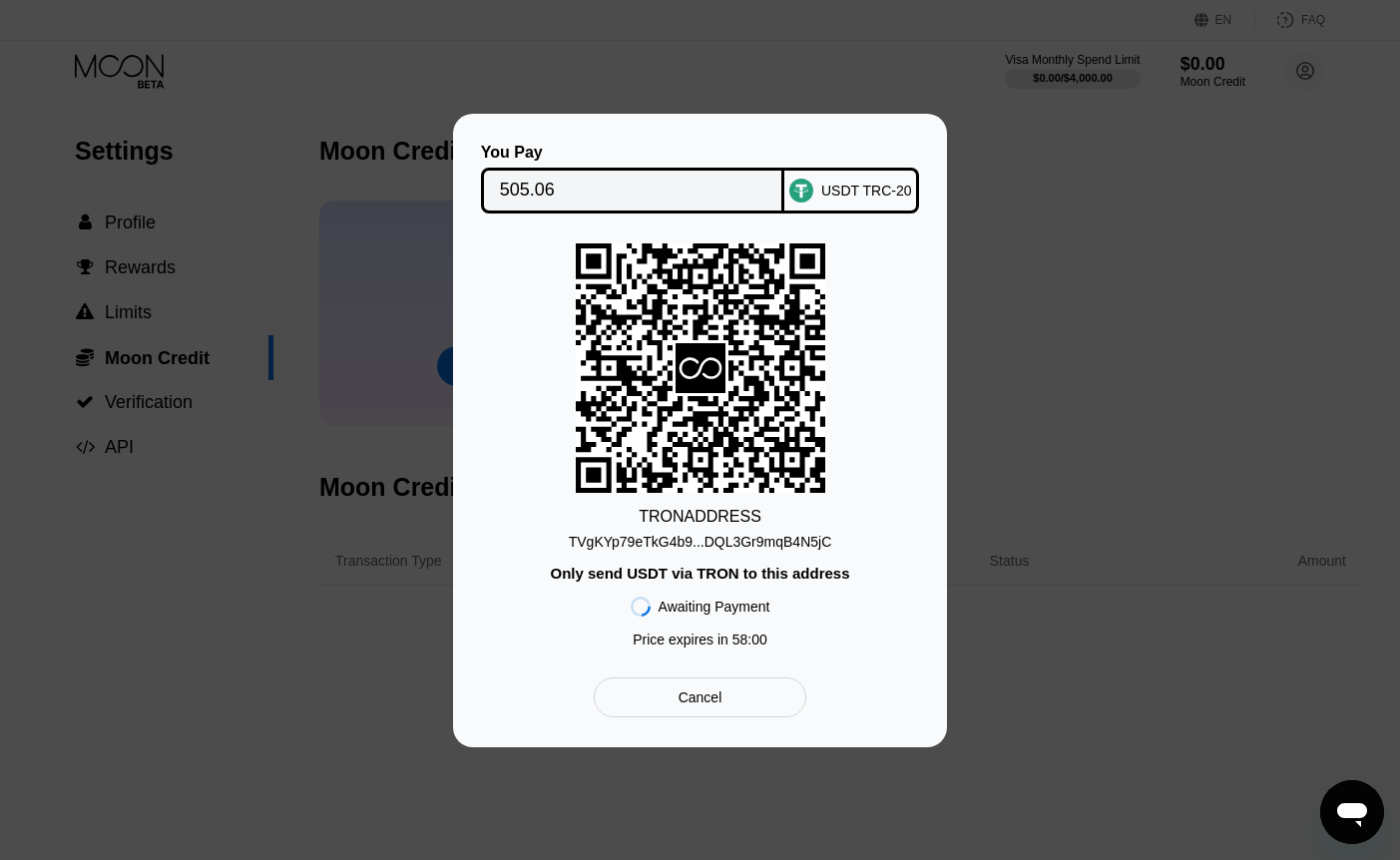 click on "USDT TRC-20" at bounding box center [851, 191] 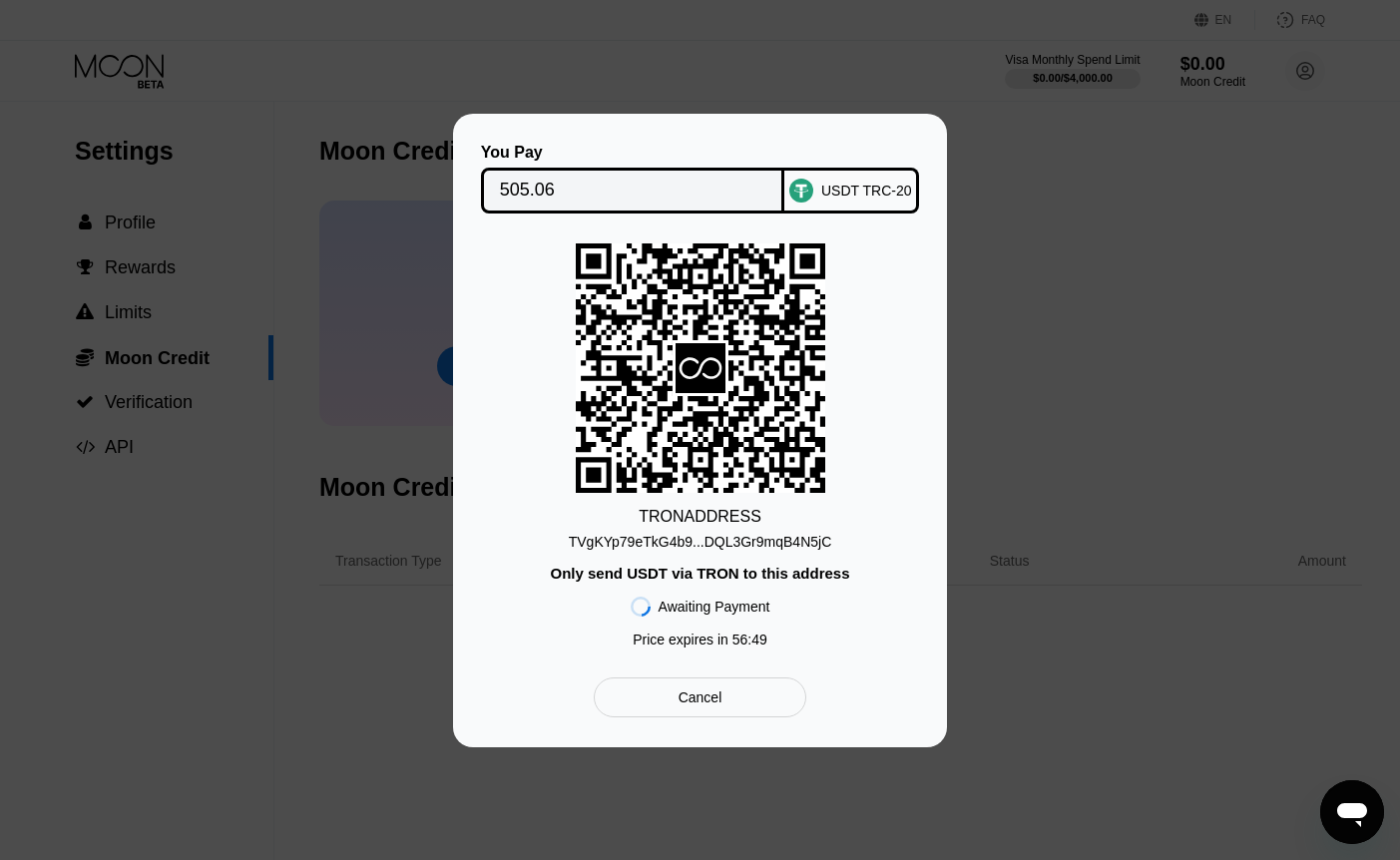 scroll, scrollTop: 0, scrollLeft: 0, axis: both 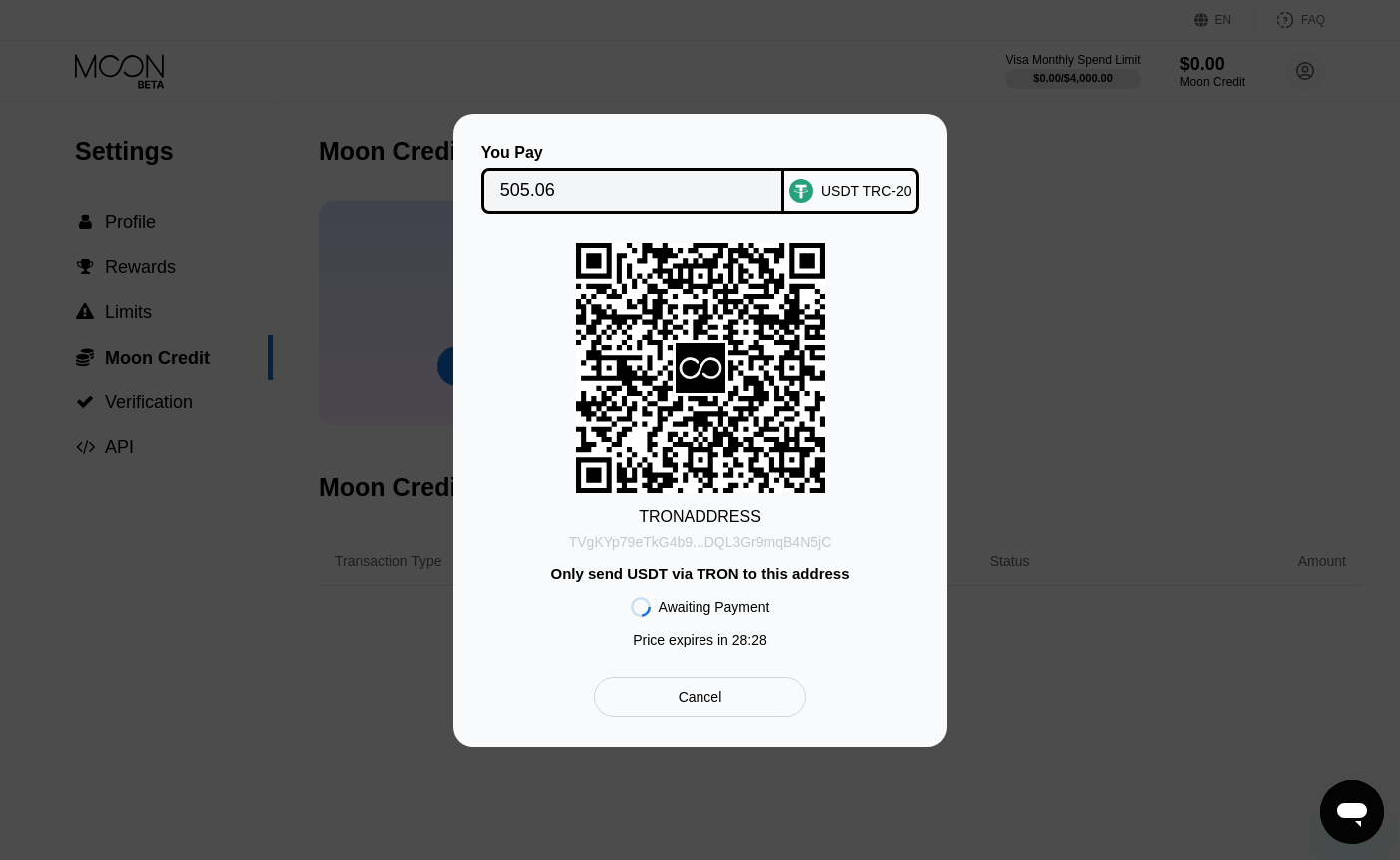 click on "TVgKYp79eTkG4b9...DQL3Gr9mqB4N5jC" at bounding box center (700, 542) 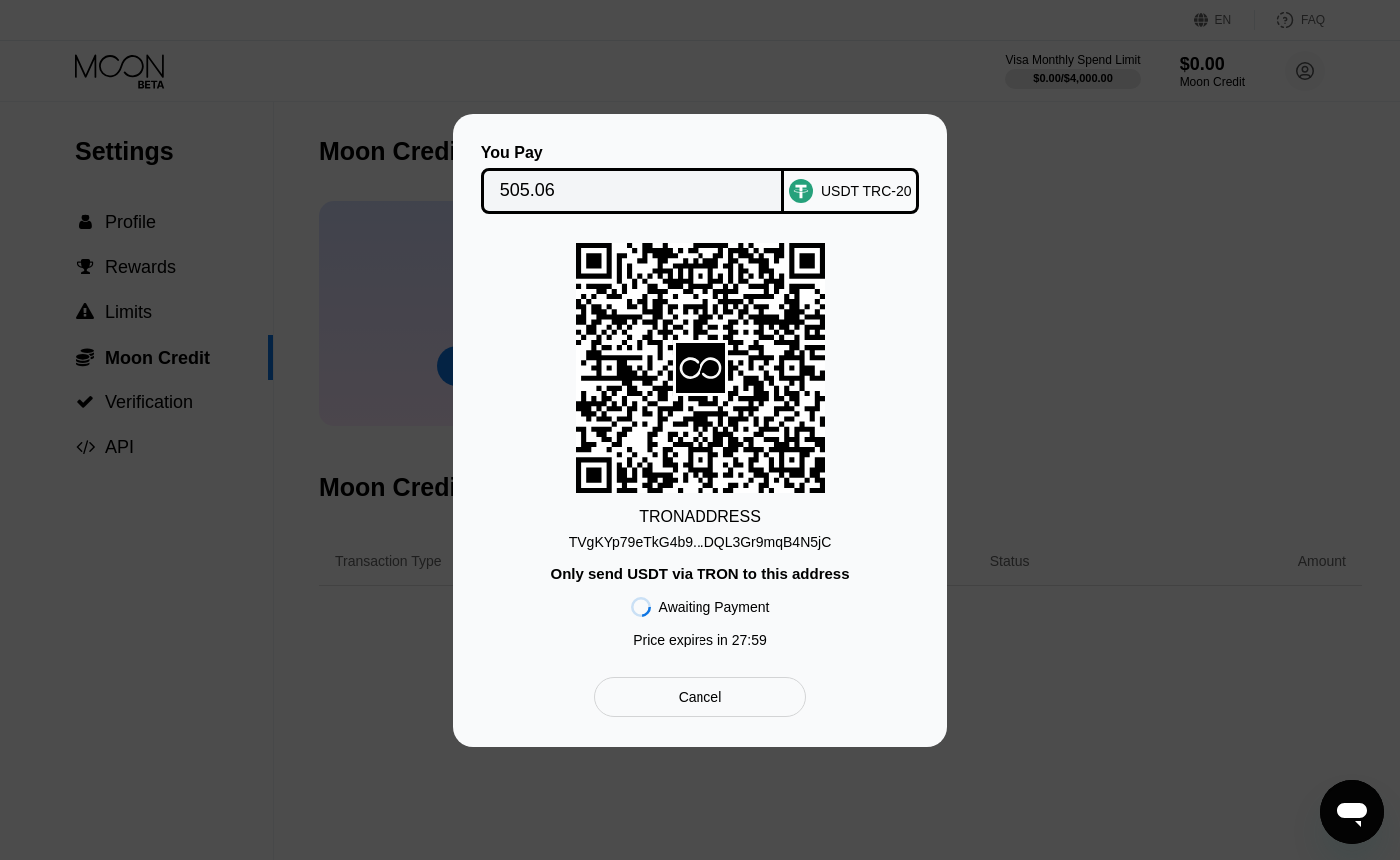 scroll, scrollTop: 0, scrollLeft: 0, axis: both 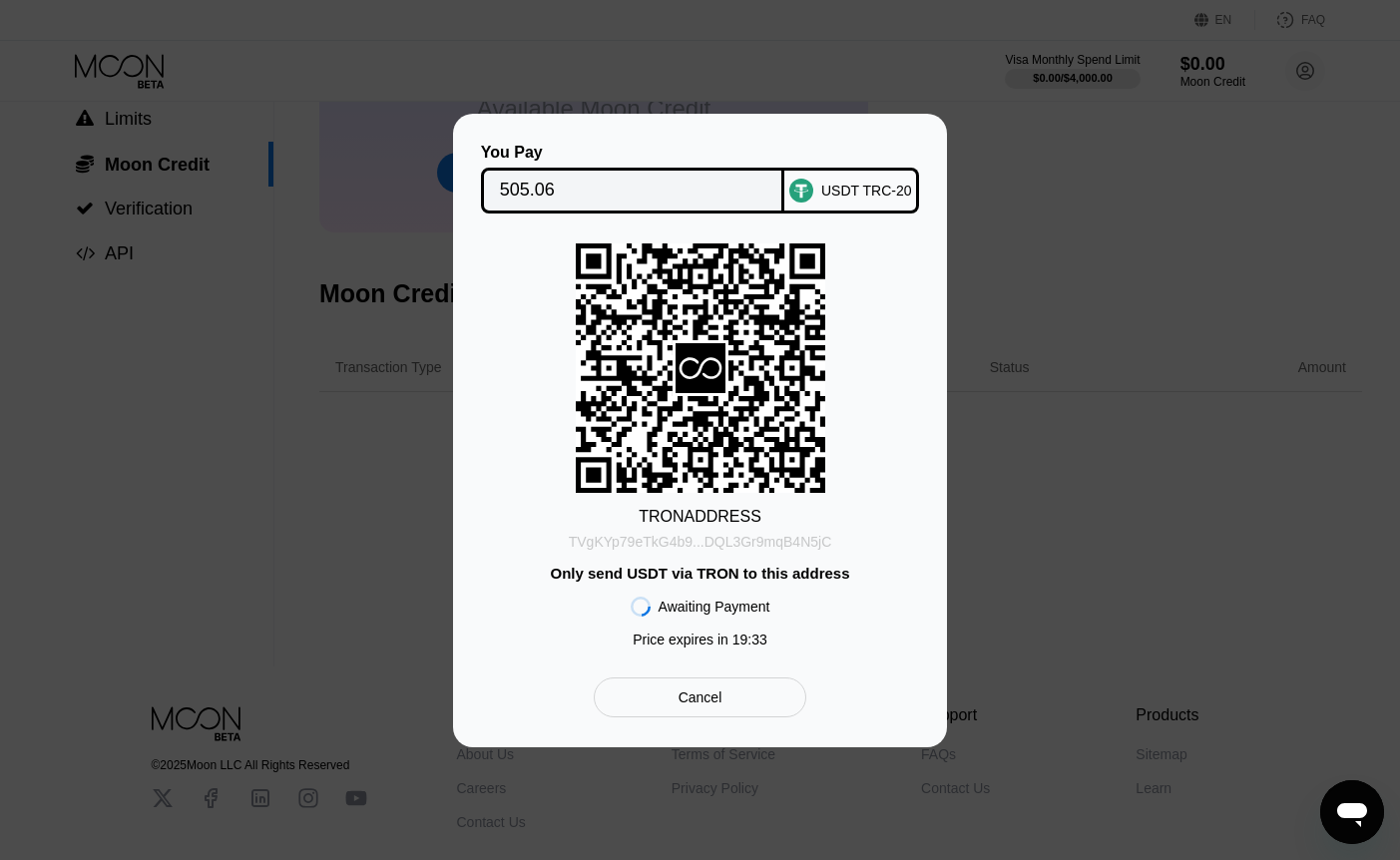 click on "TVgKYp79eTkG4b9...DQL3Gr9mqB4N5jC" at bounding box center [700, 542] 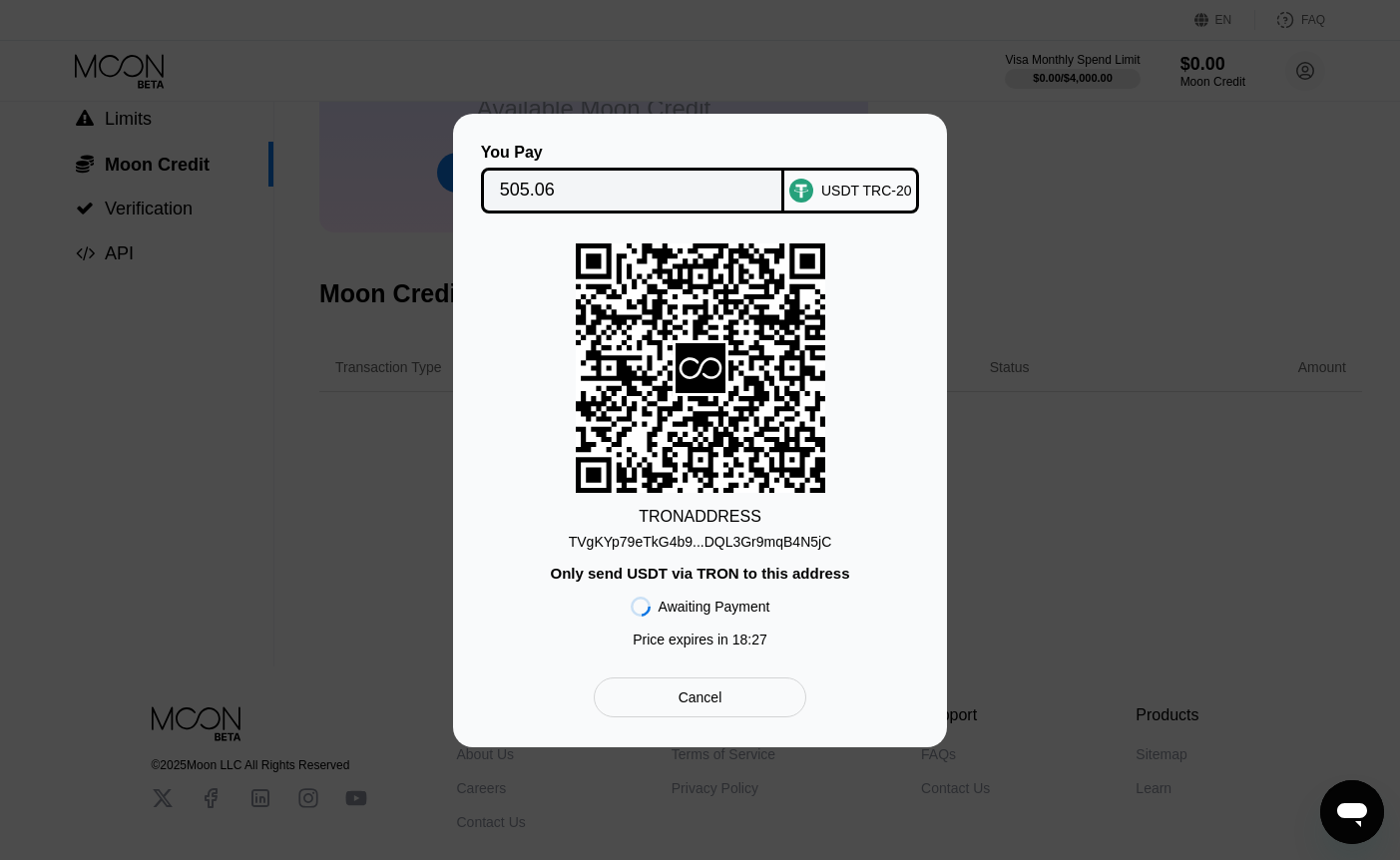 click on "TVgKYp79eTkG4b9...DQL3Gr9mqB4N5jC" at bounding box center [700, 542] 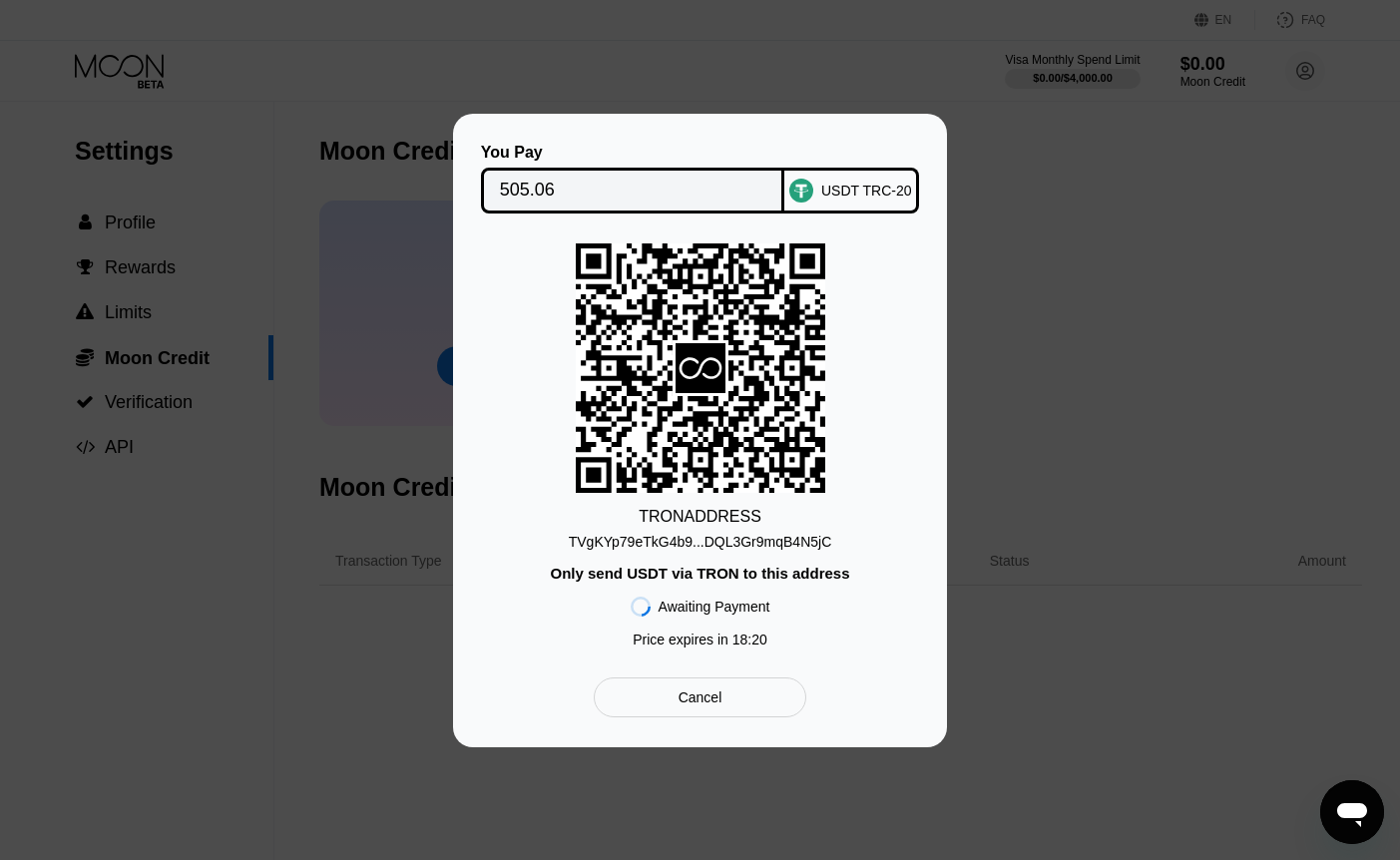 scroll, scrollTop: 194, scrollLeft: 0, axis: vertical 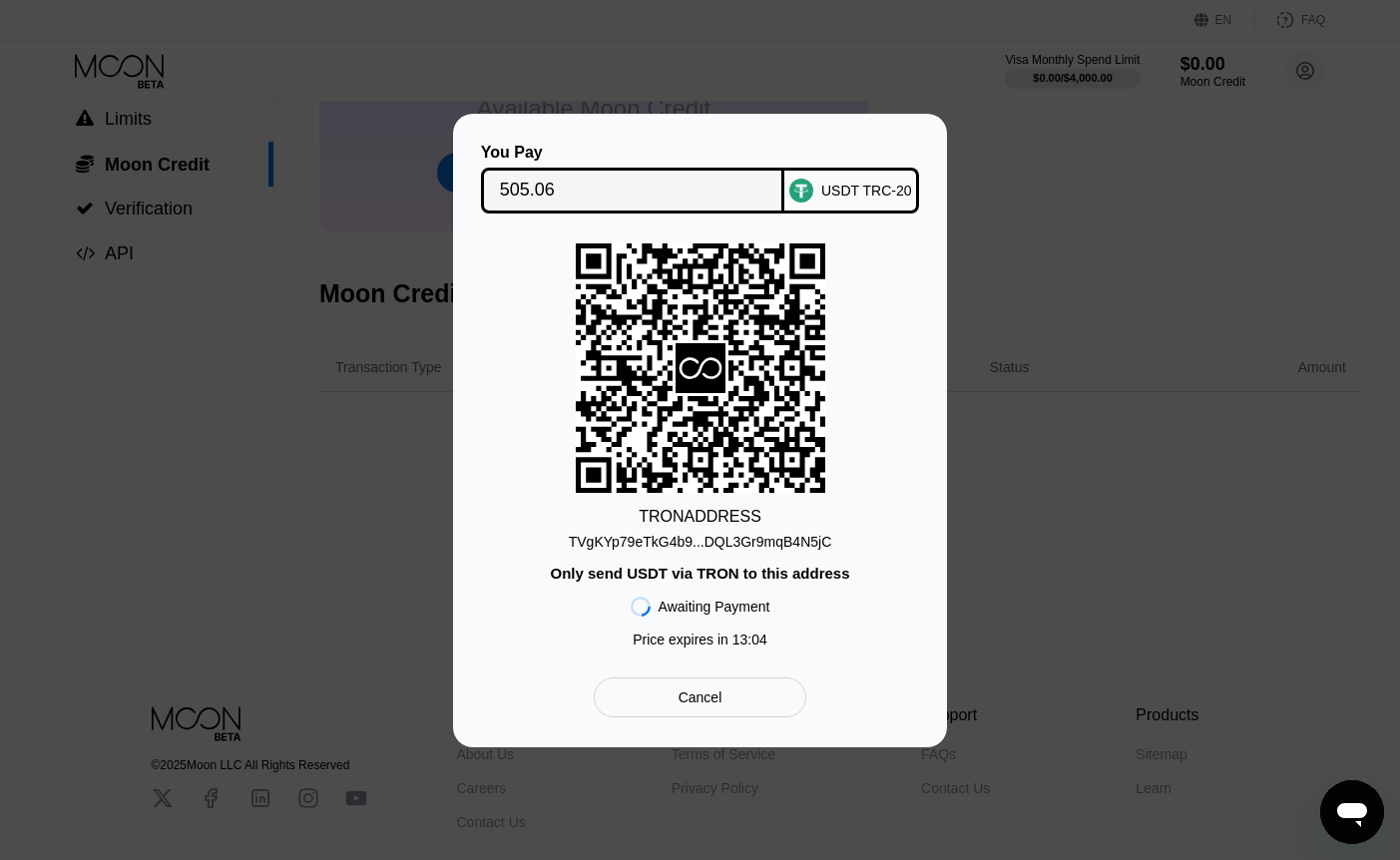 click on "TRON  ADDRESS TVgKYp79eTkG4b9...DQL3Gr9mqB4N5jC Only send USDT via TRON to this address Awaiting Payment Price expires in   13 : 04" at bounding box center [700, 450] 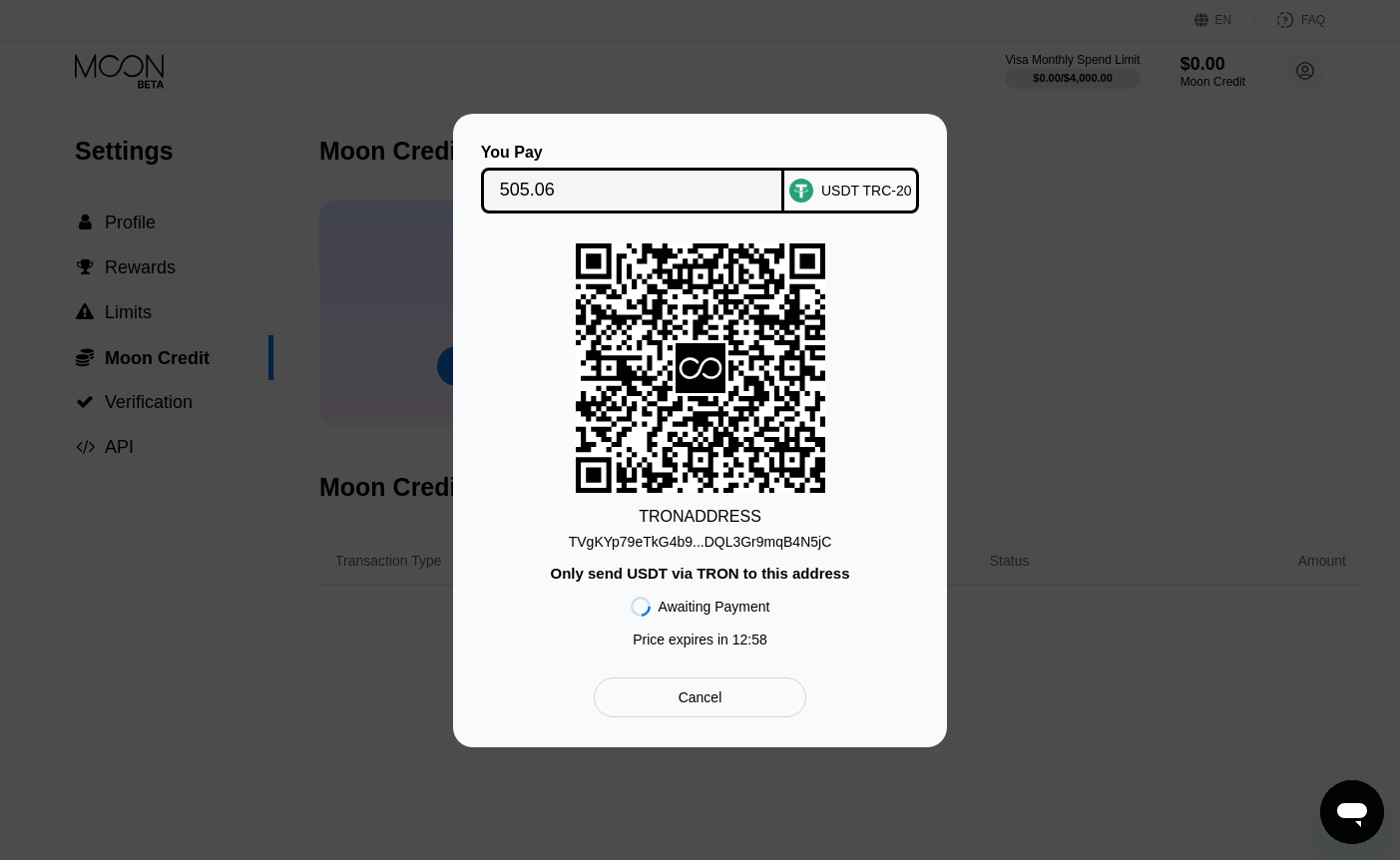 scroll, scrollTop: 194, scrollLeft: 0, axis: vertical 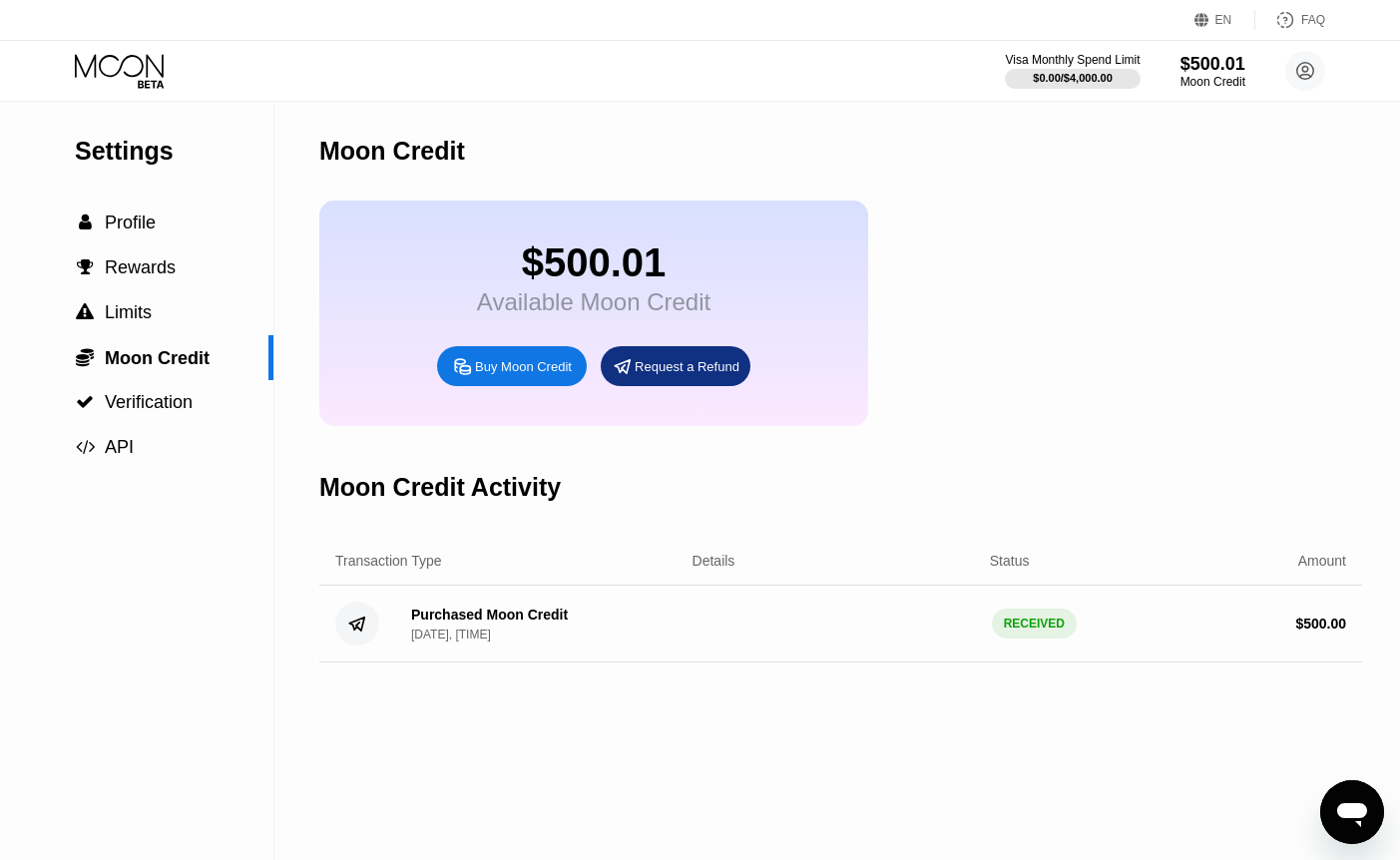 click on "$500.01" at bounding box center (594, 262) 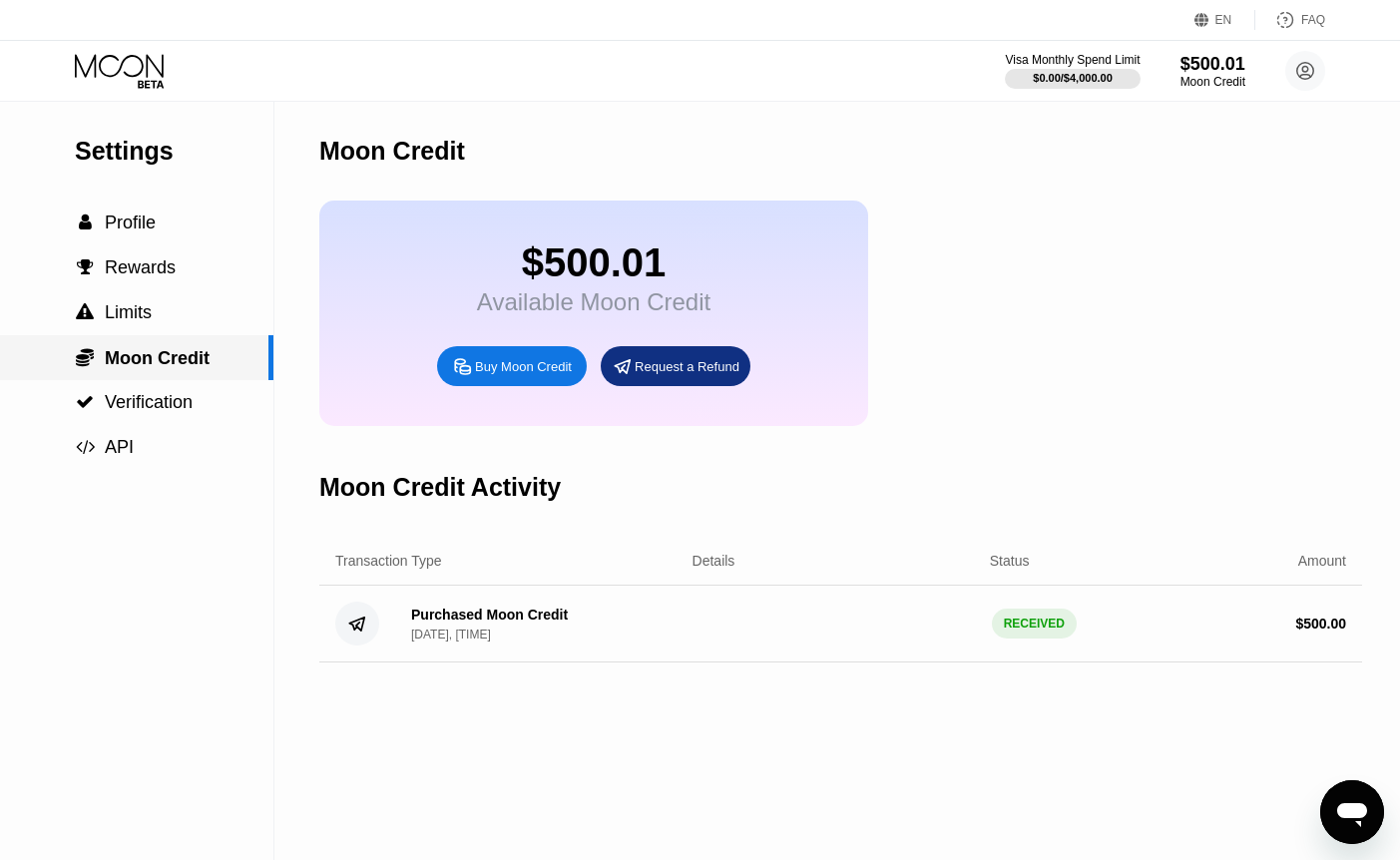 click on "Moon Credit" at bounding box center [157, 358] 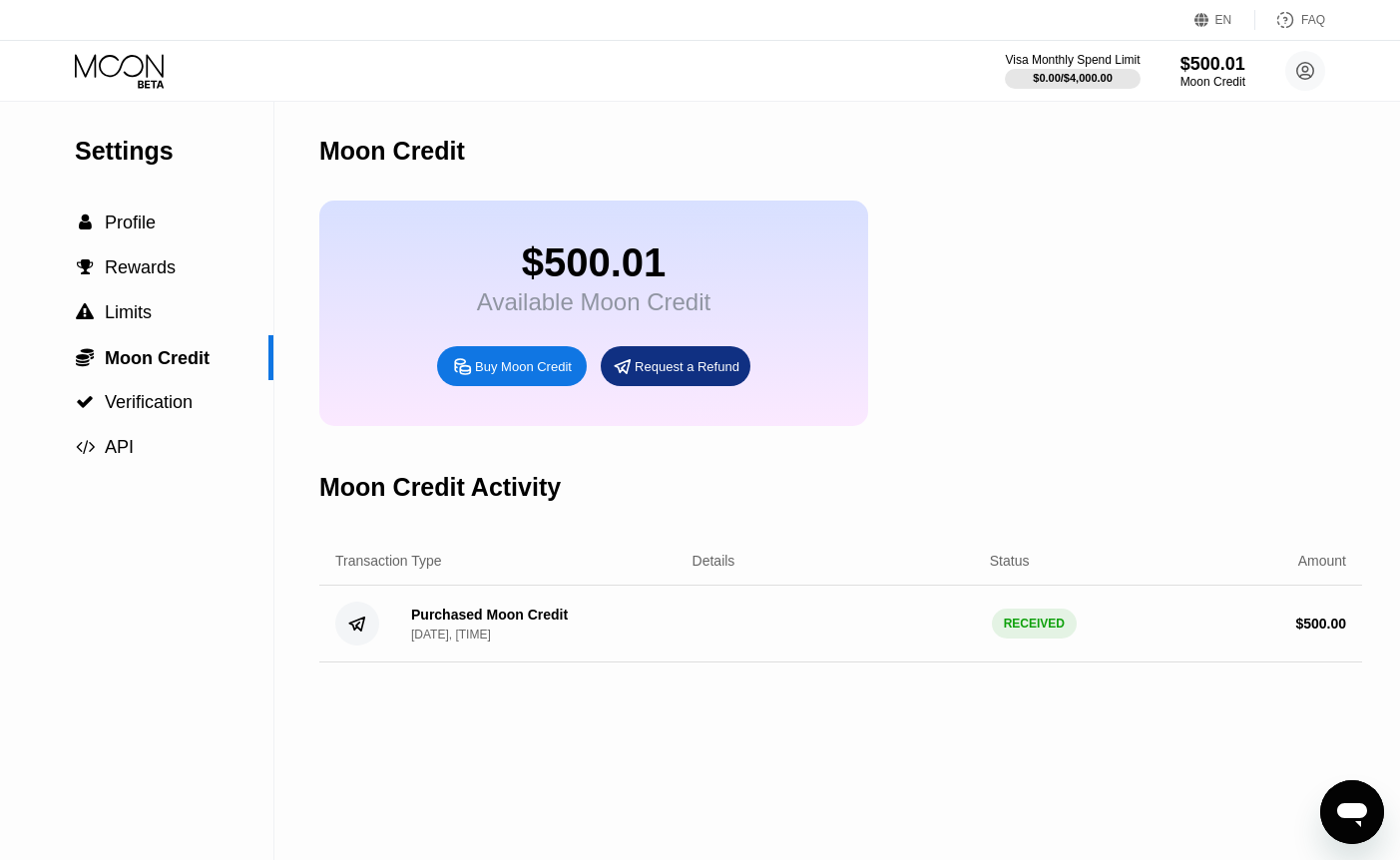 click on "Purchased Moon Credit [DATE], [TIME] RECEIVED $ 500.00" at bounding box center [840, 624] 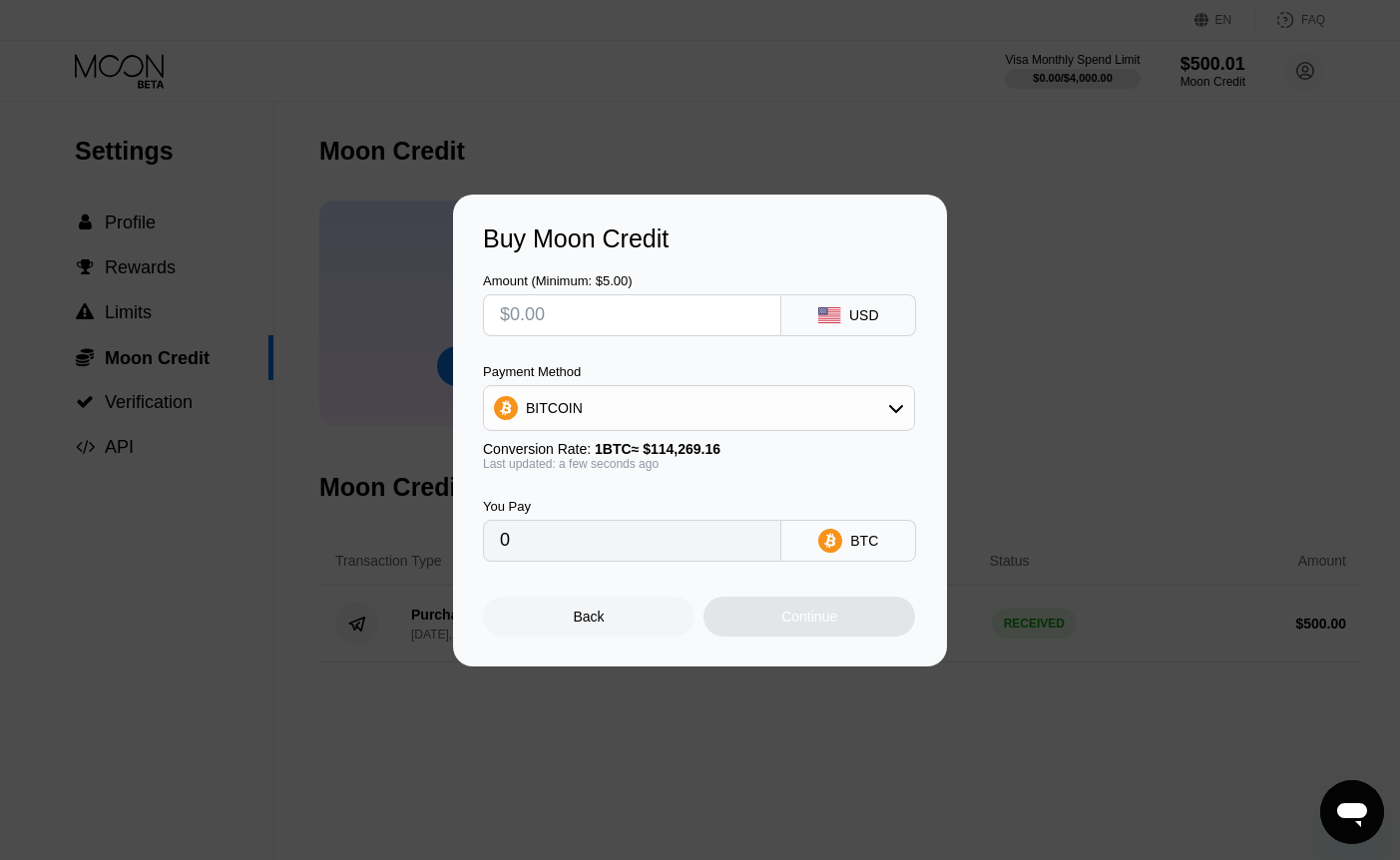 click on "Back" at bounding box center [589, 617] 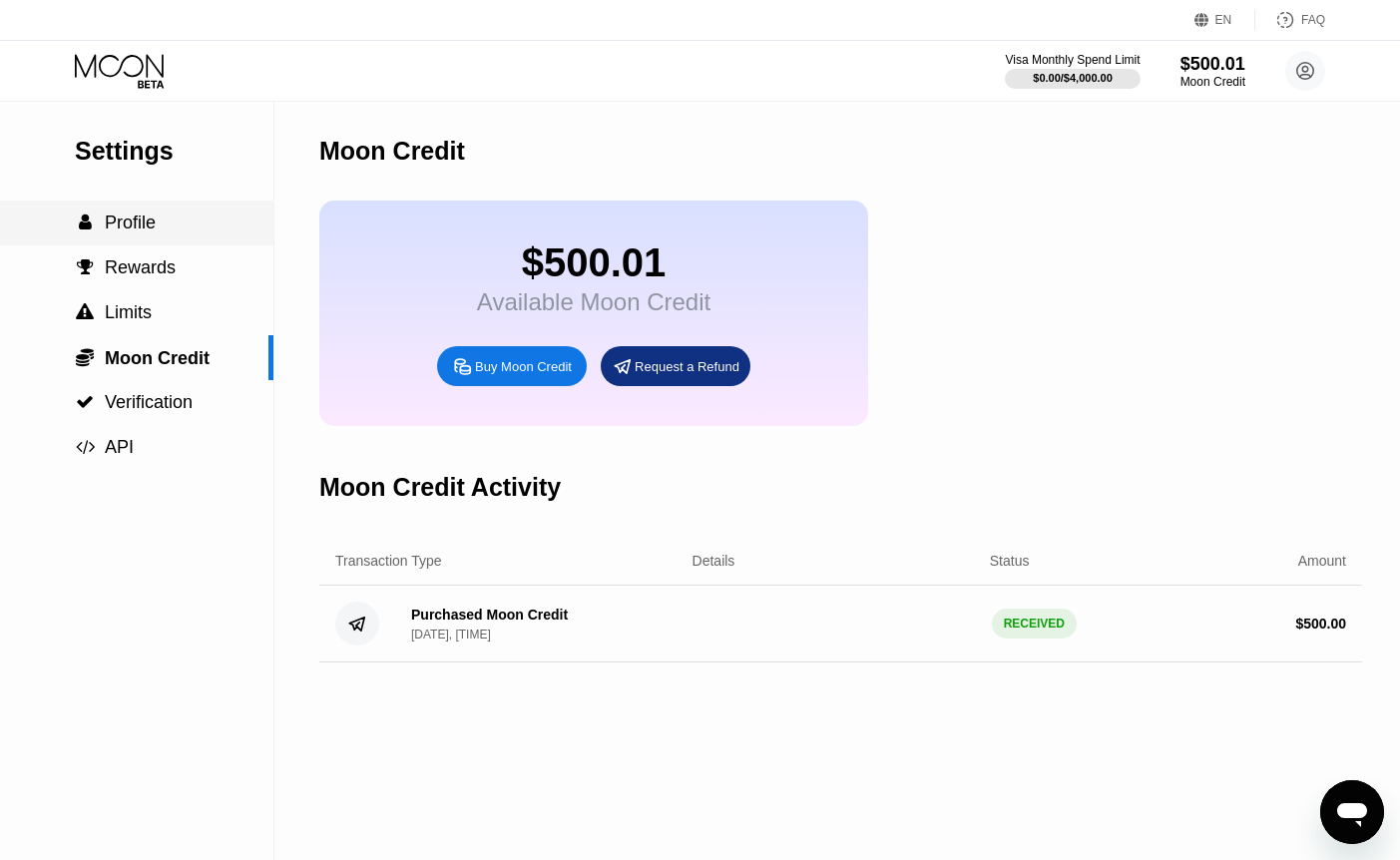 click on "Profile" at bounding box center [130, 222] 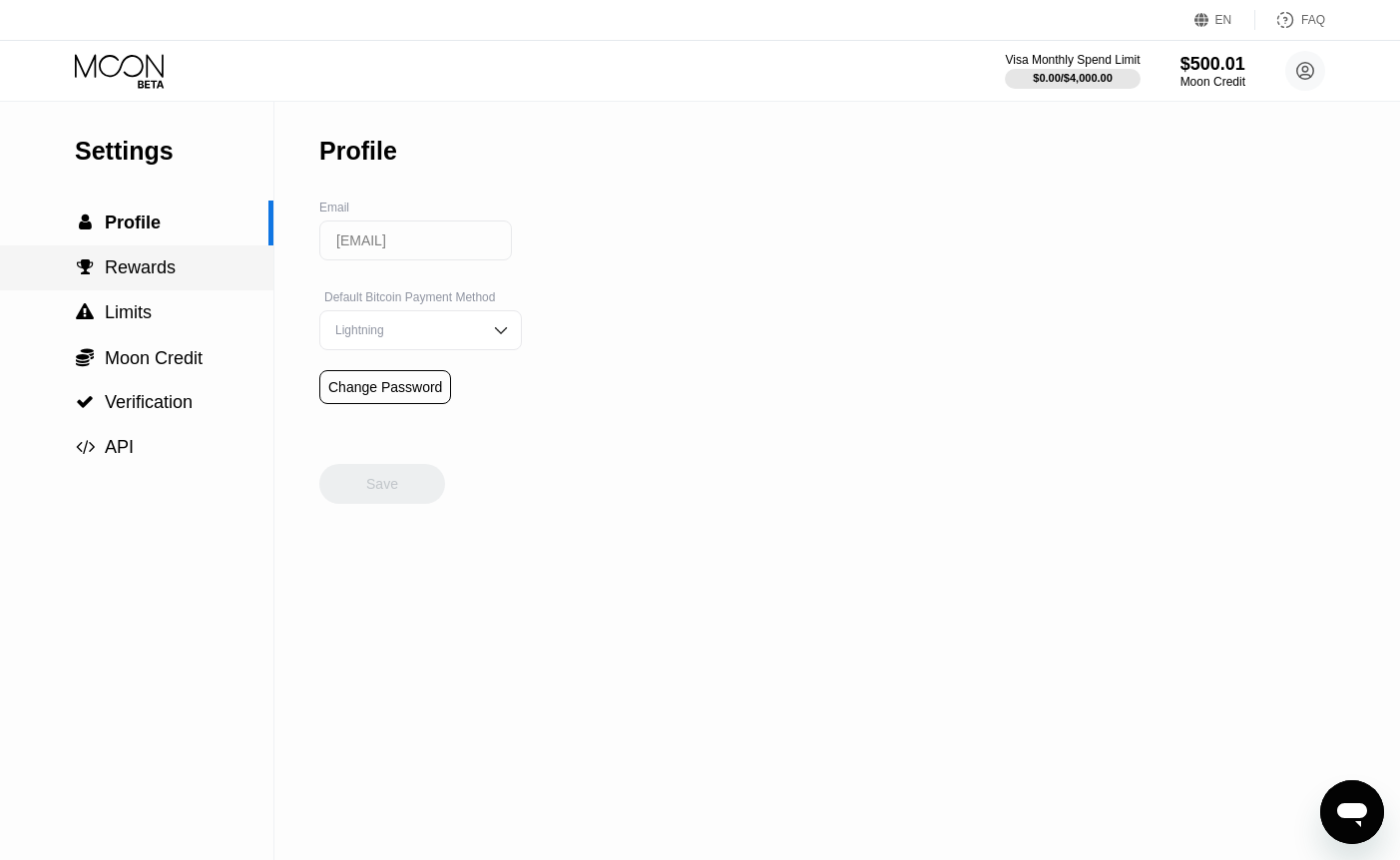 click on "Rewards" at bounding box center (140, 267) 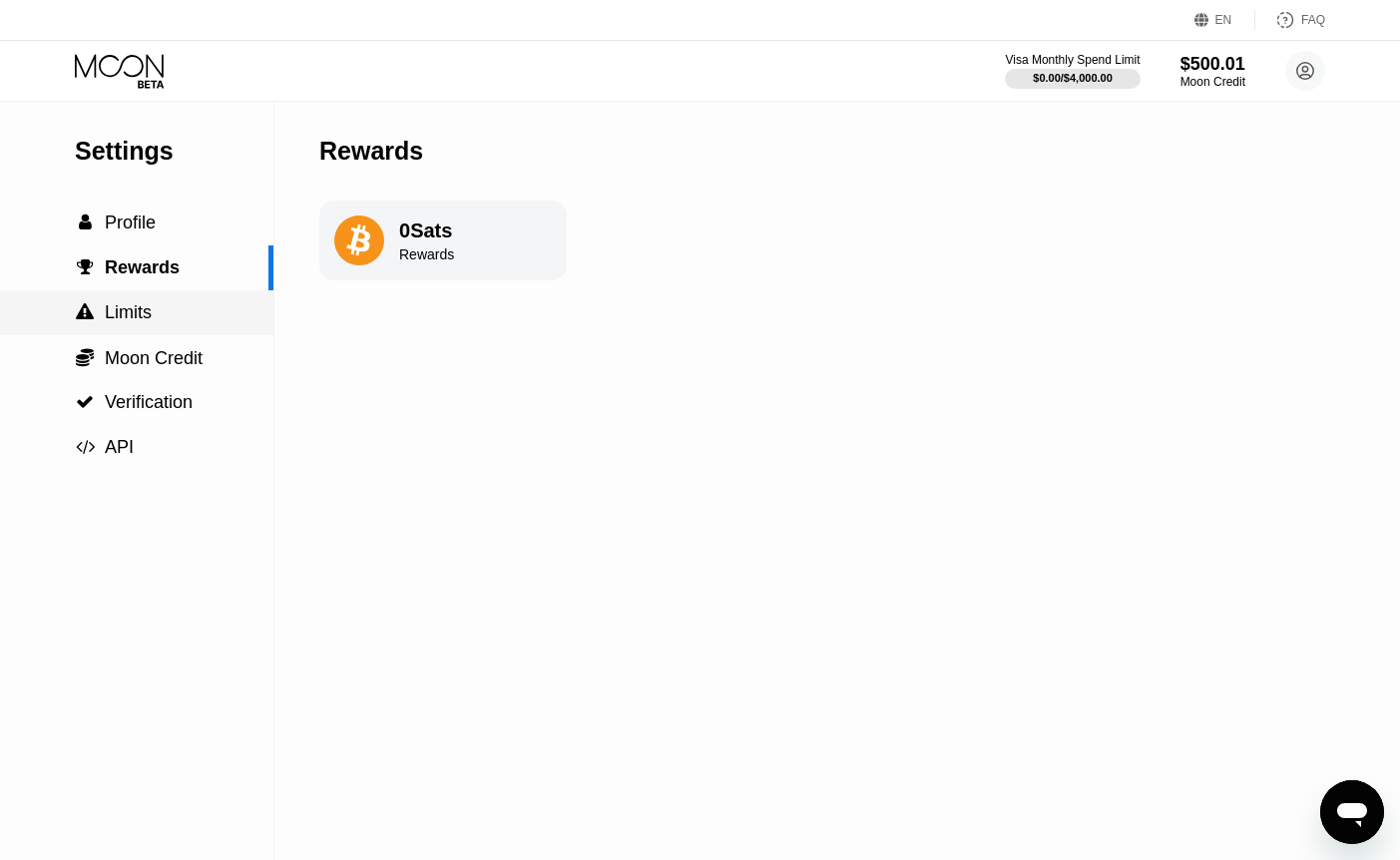 click on "Limits" at bounding box center [128, 312] 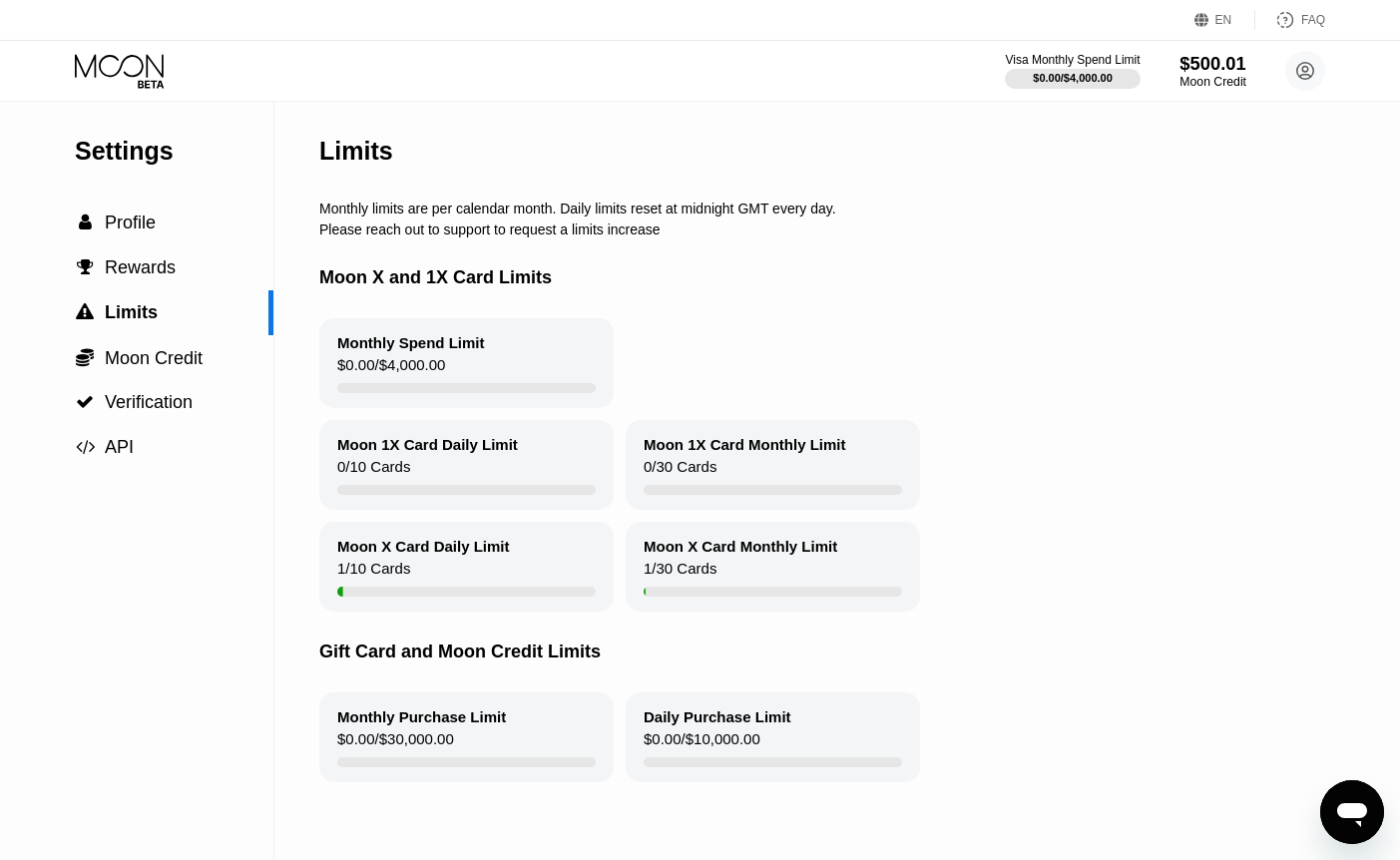 click on "$500.01" at bounding box center [1212, 63] 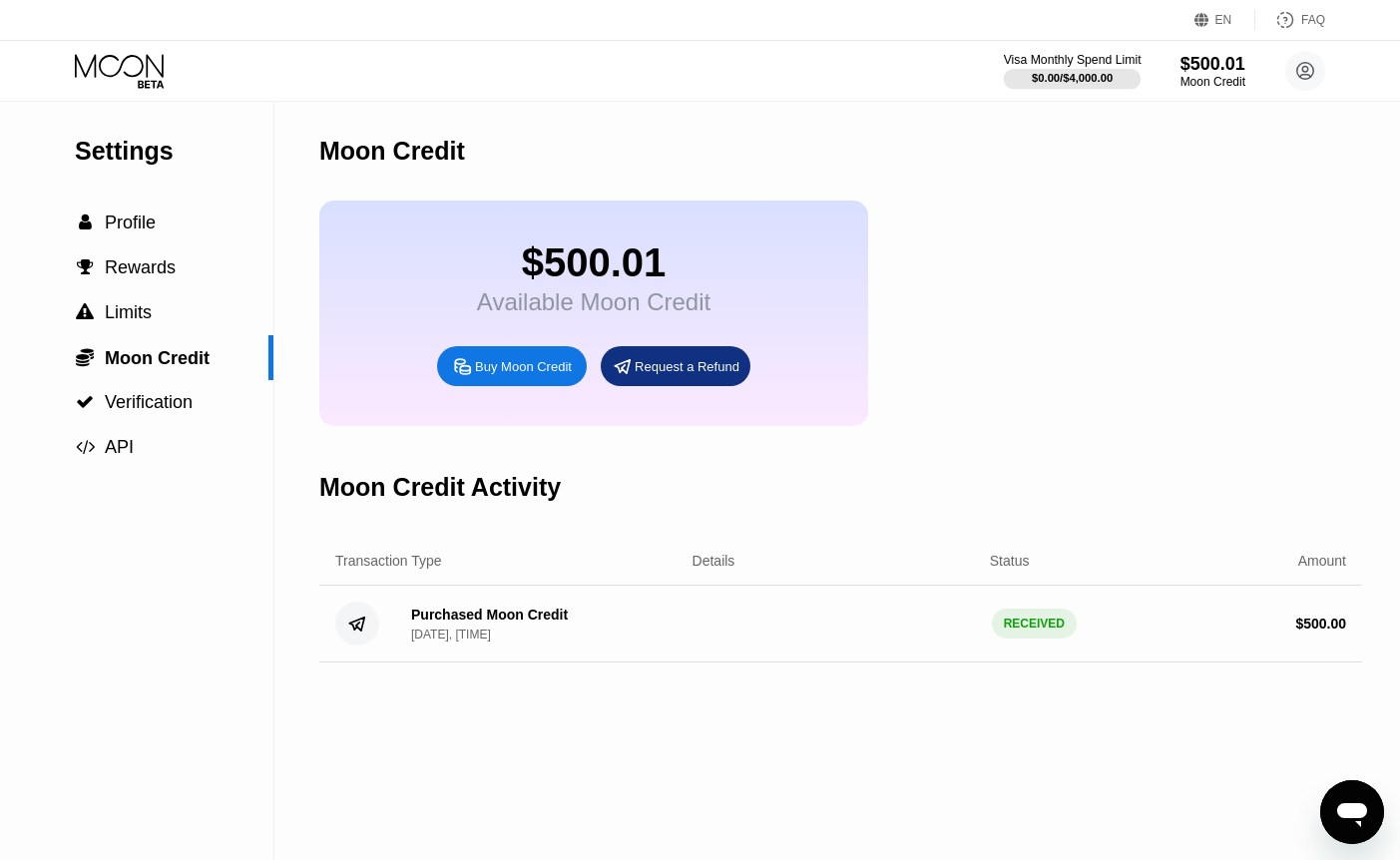 click at bounding box center (1073, 79) 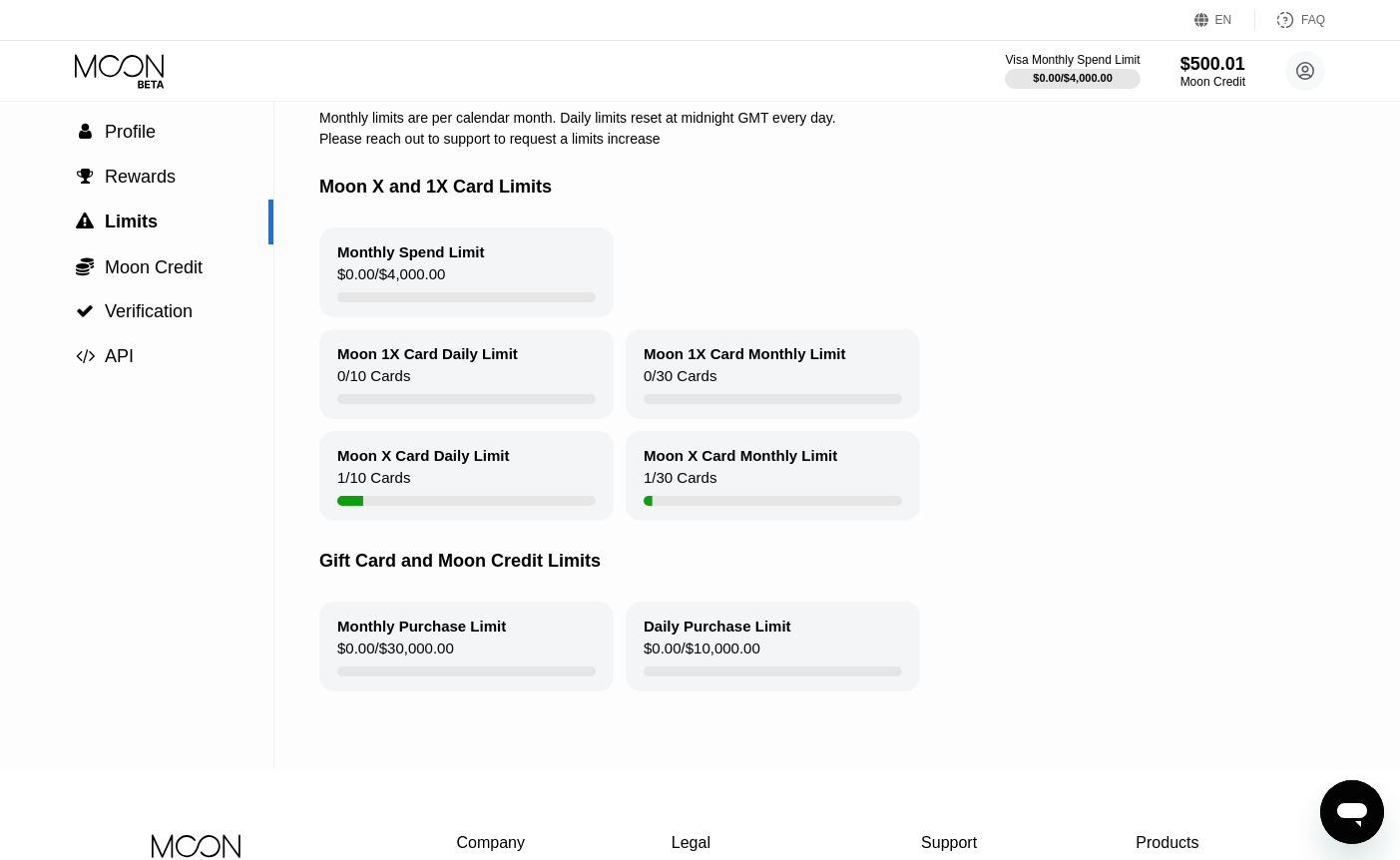scroll, scrollTop: 0, scrollLeft: 0, axis: both 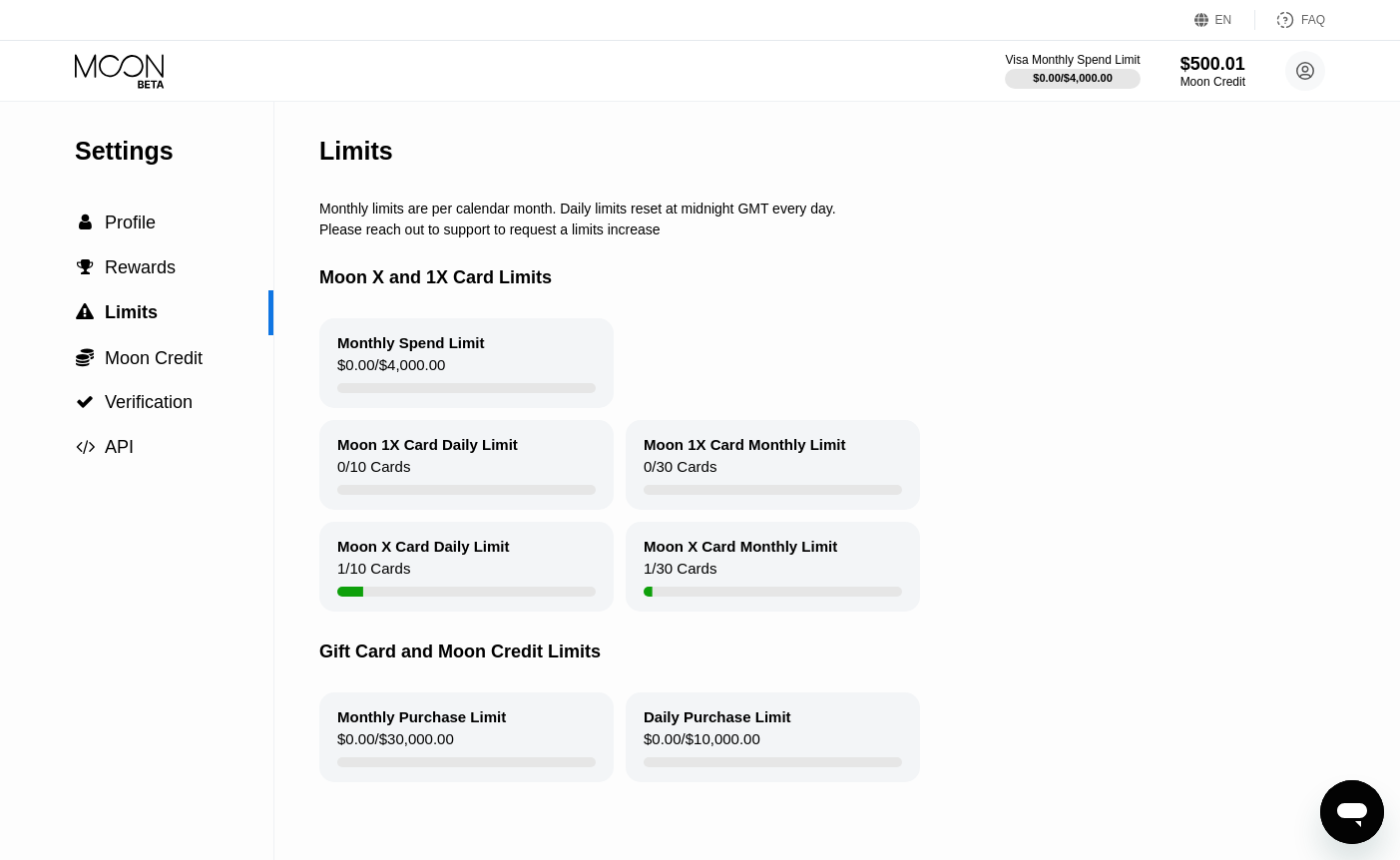 click 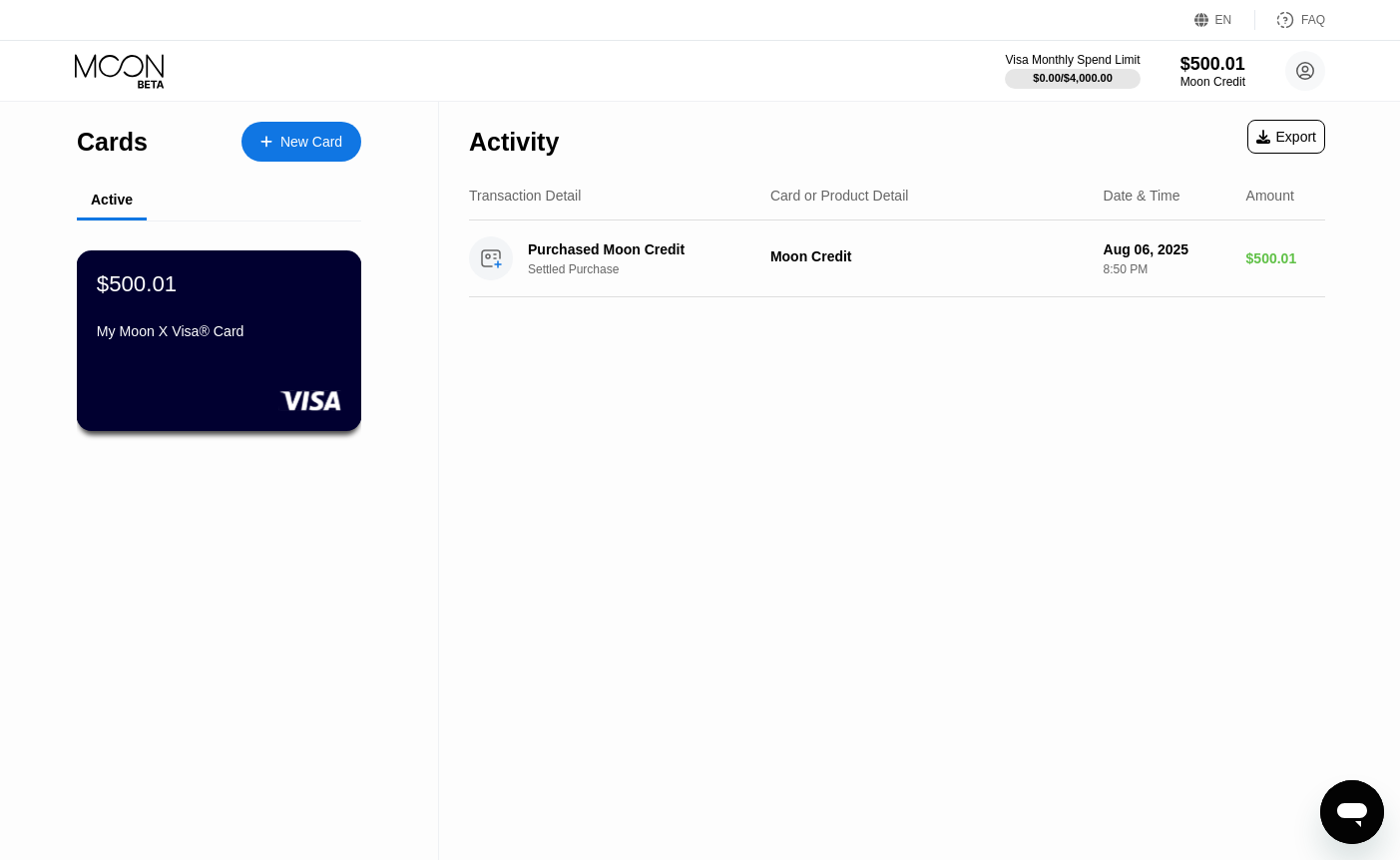 click on "$500.01 My Moon X [CARD_TYPE]® Card" at bounding box center (219, 308) 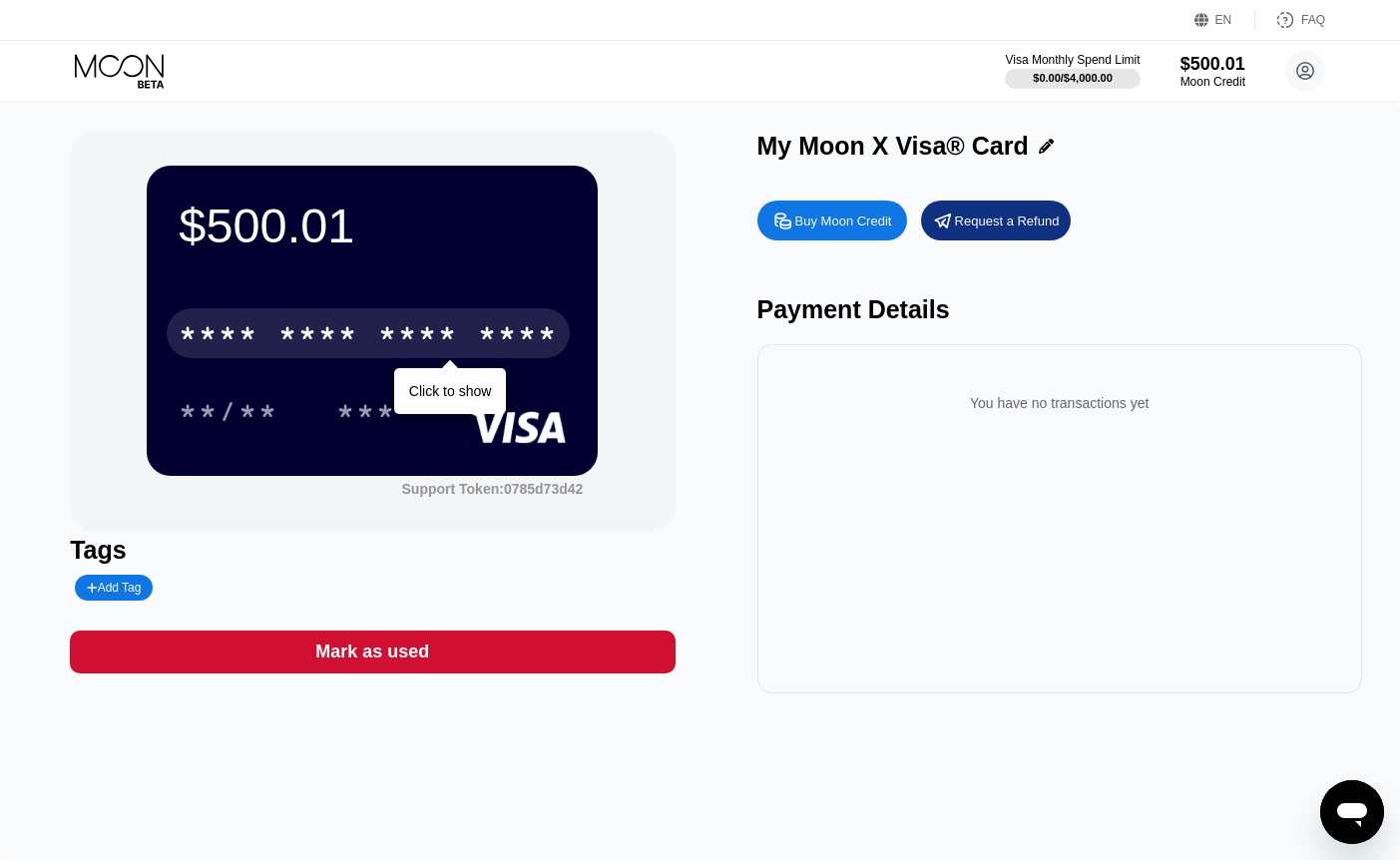 click on "* * * *" at bounding box center [418, 336] 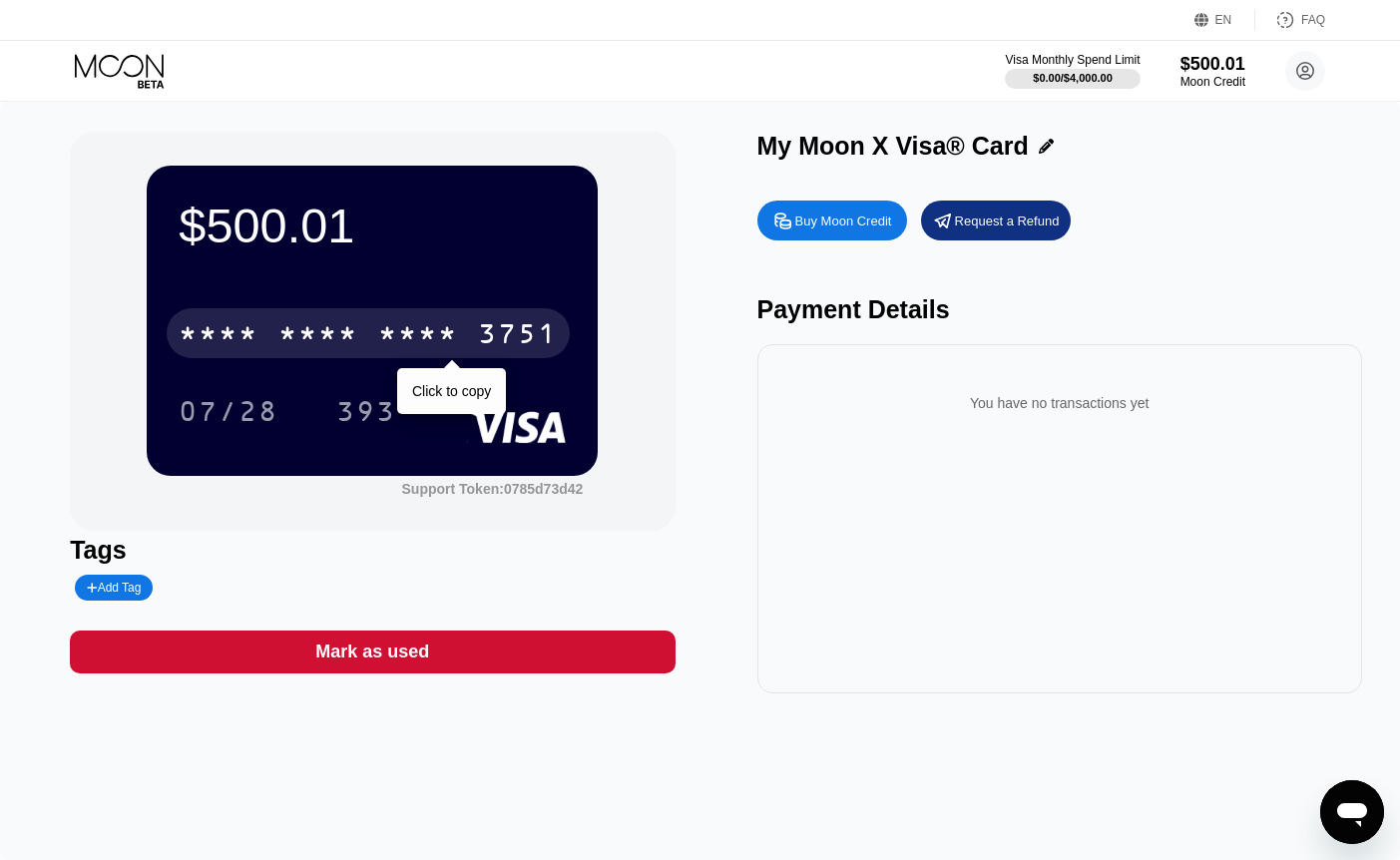 click on "* * * *" at bounding box center [318, 336] 